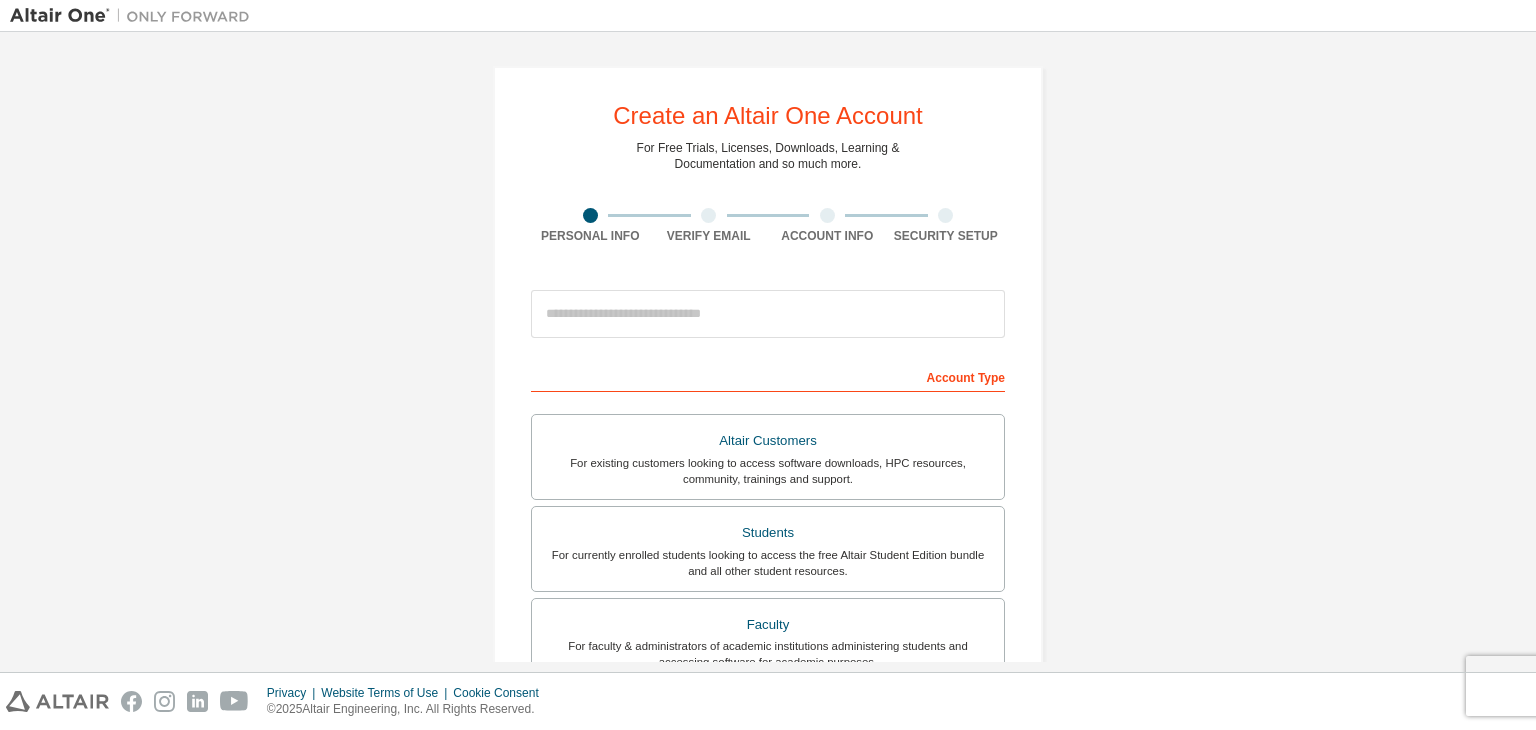scroll, scrollTop: 0, scrollLeft: 0, axis: both 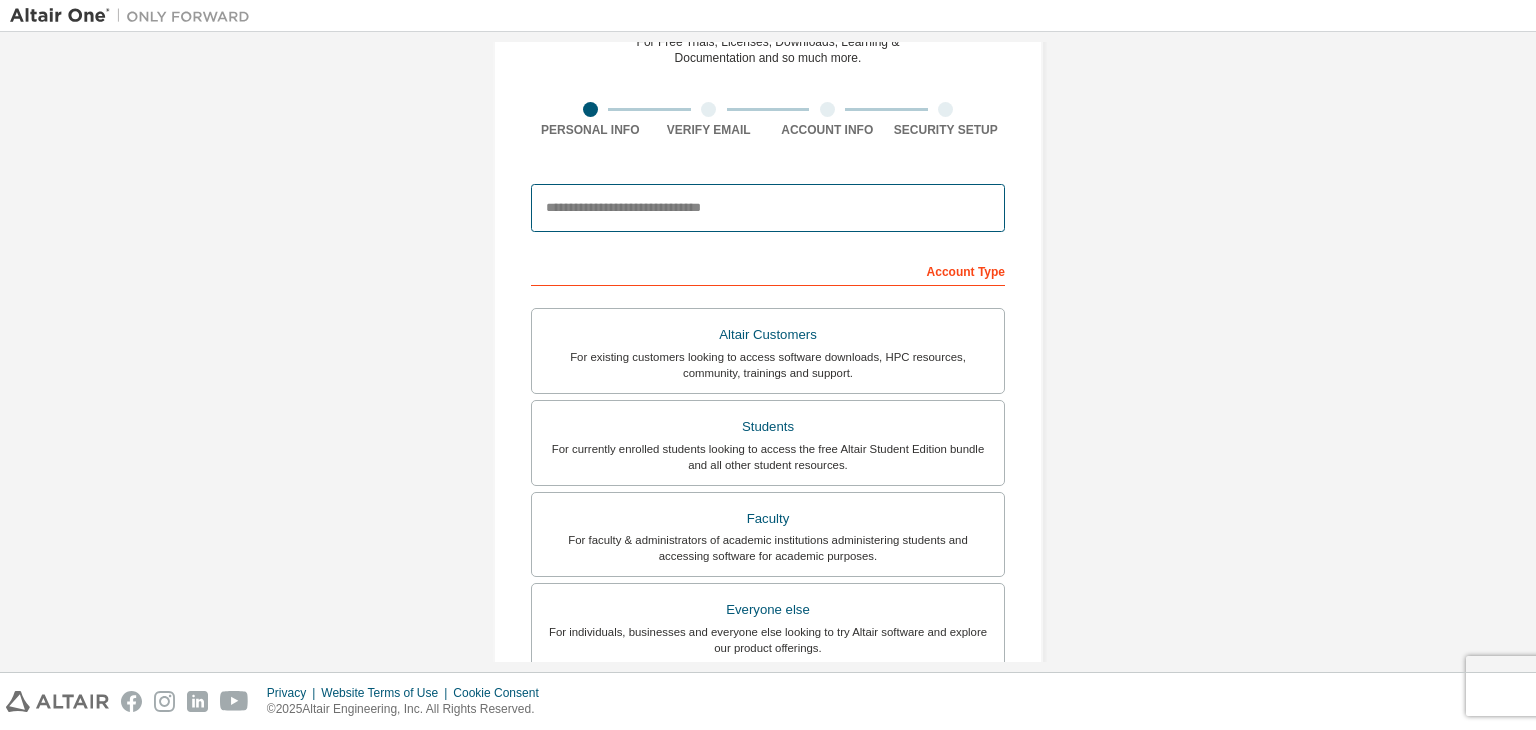 click at bounding box center (768, 208) 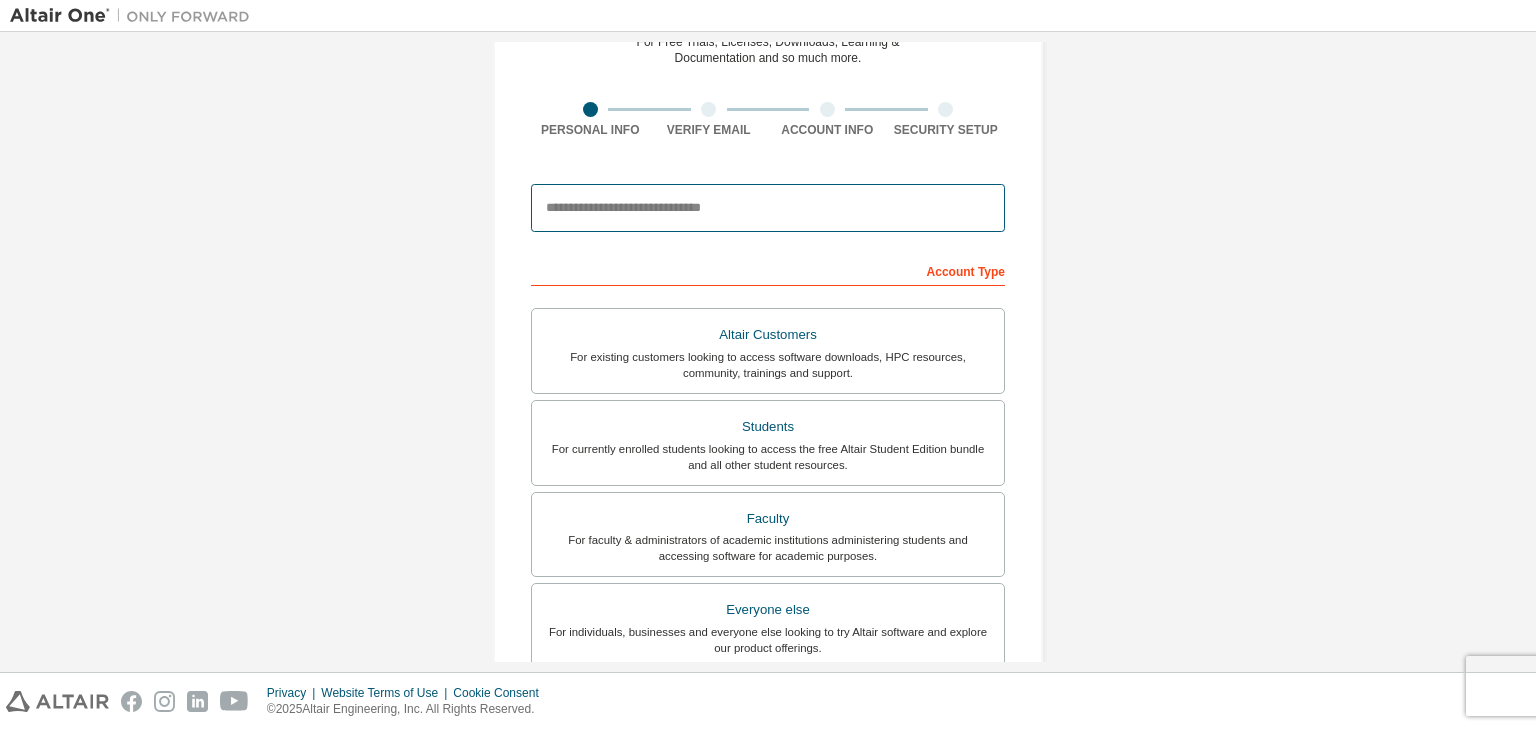 type on "**********" 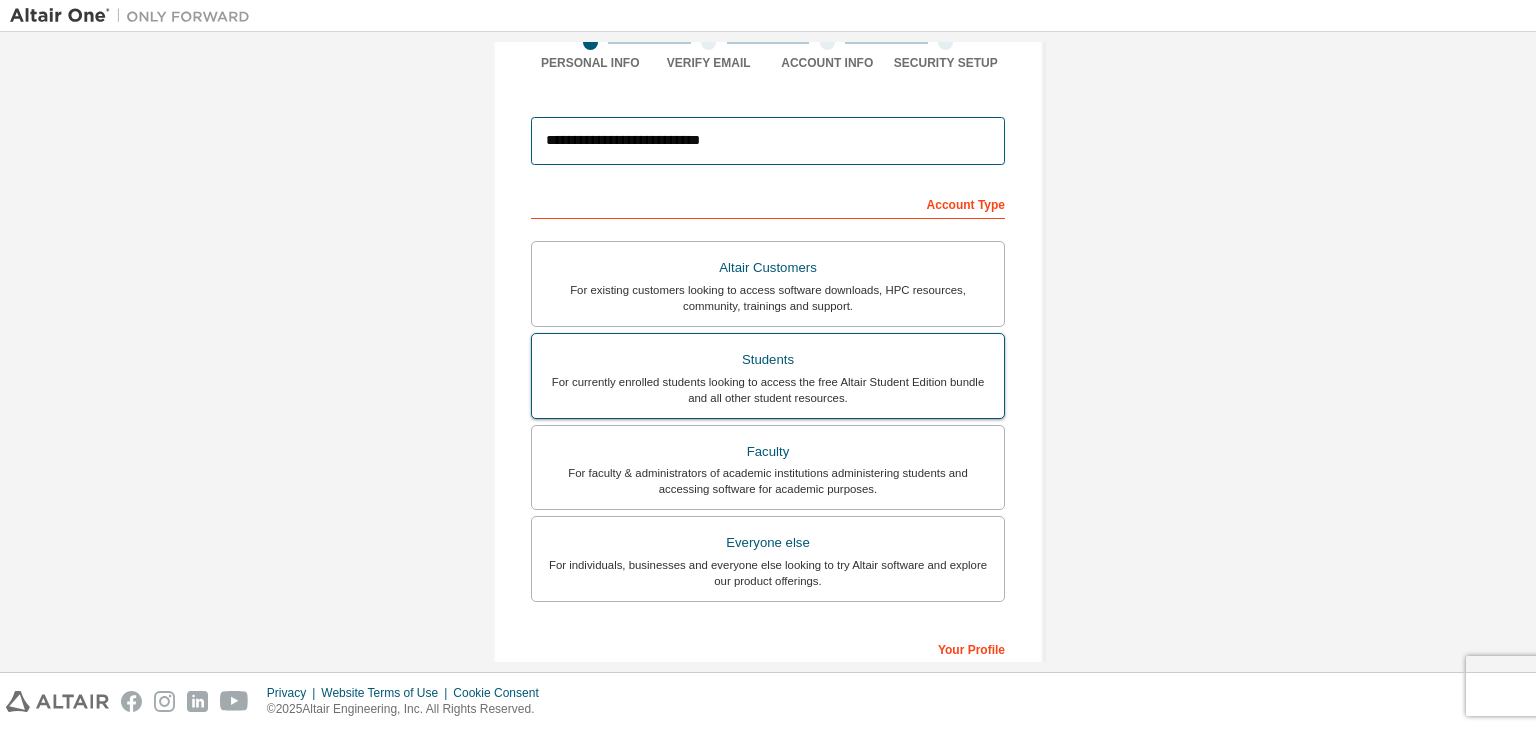 scroll, scrollTop: 192, scrollLeft: 0, axis: vertical 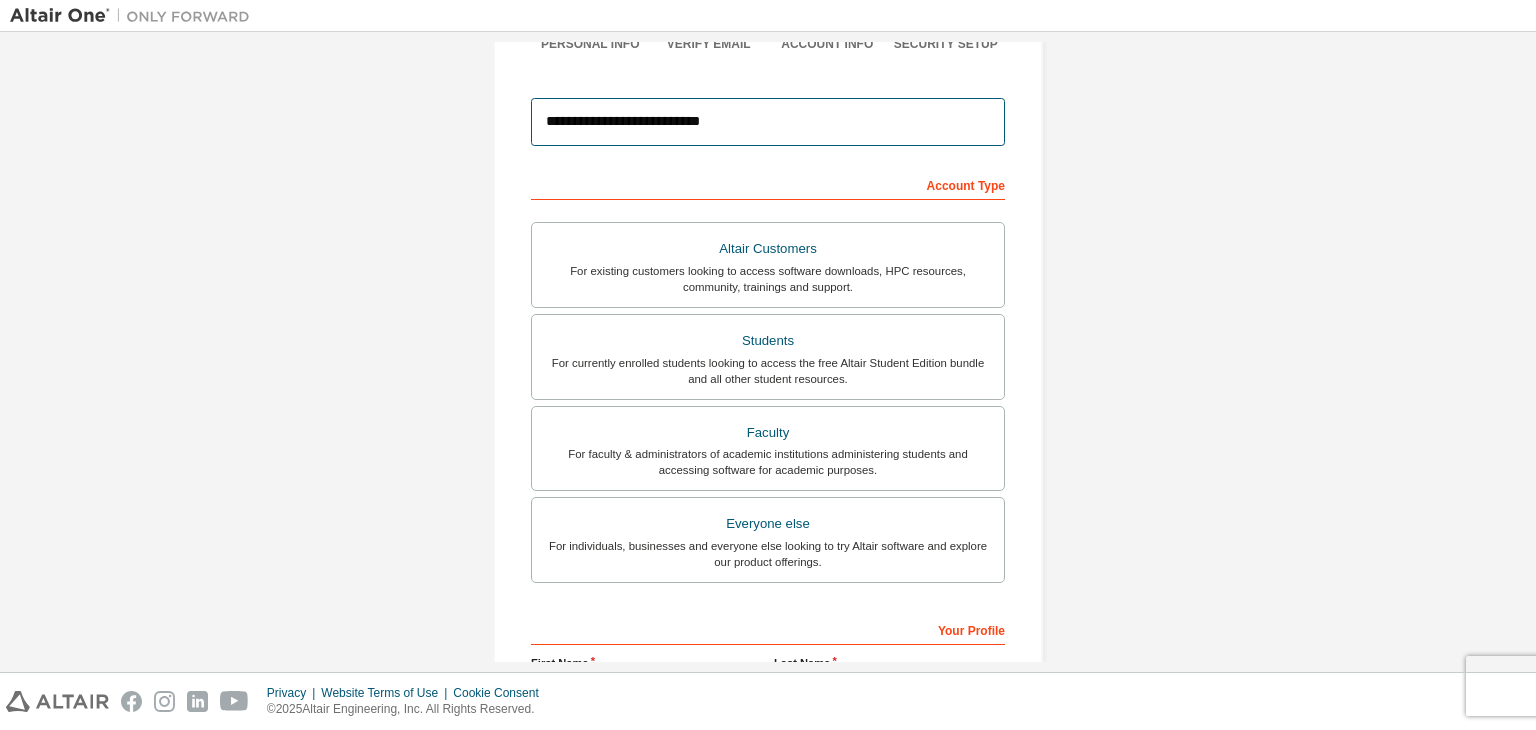 click on "**********" at bounding box center [768, 122] 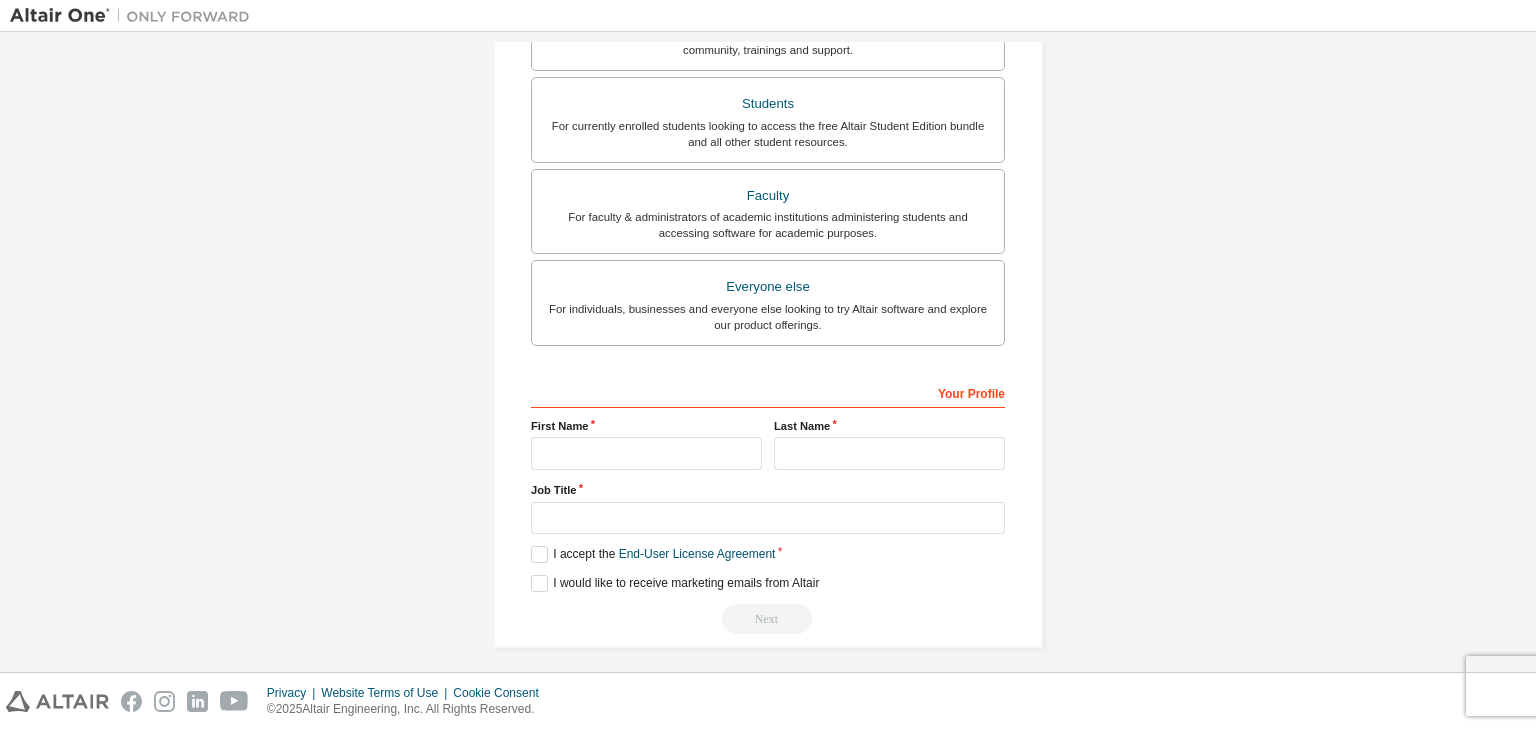 scroll, scrollTop: 435, scrollLeft: 0, axis: vertical 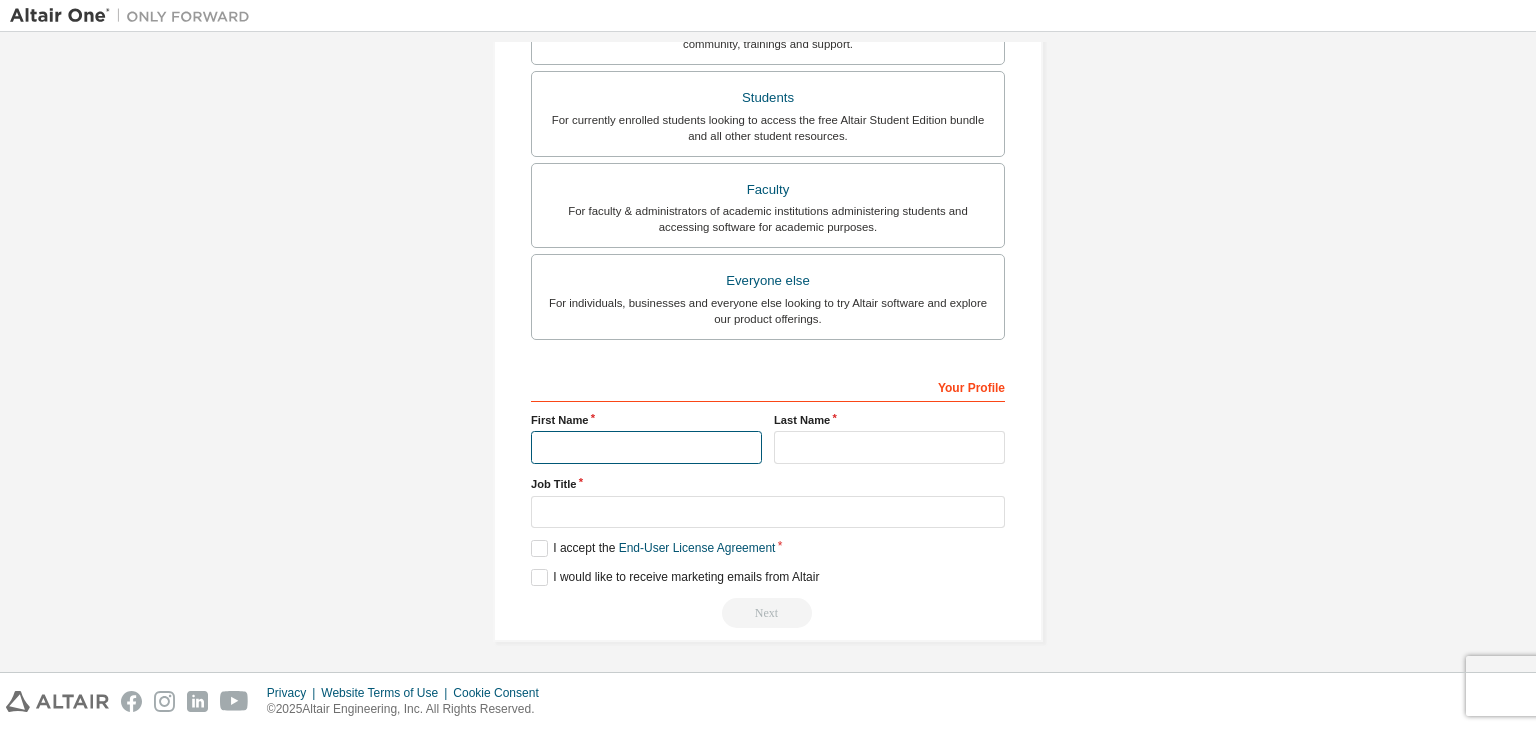 click at bounding box center [646, 447] 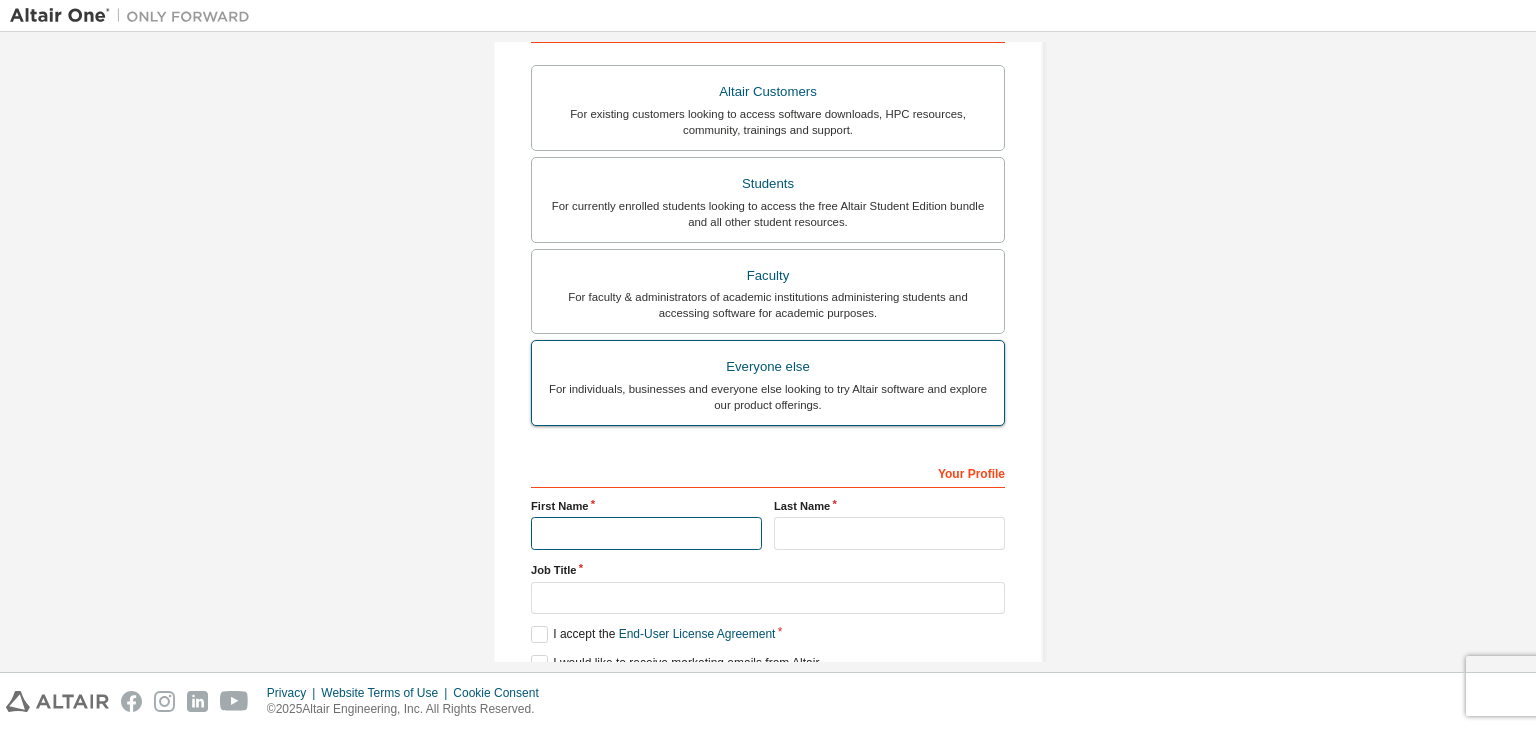 scroll, scrollTop: 320, scrollLeft: 0, axis: vertical 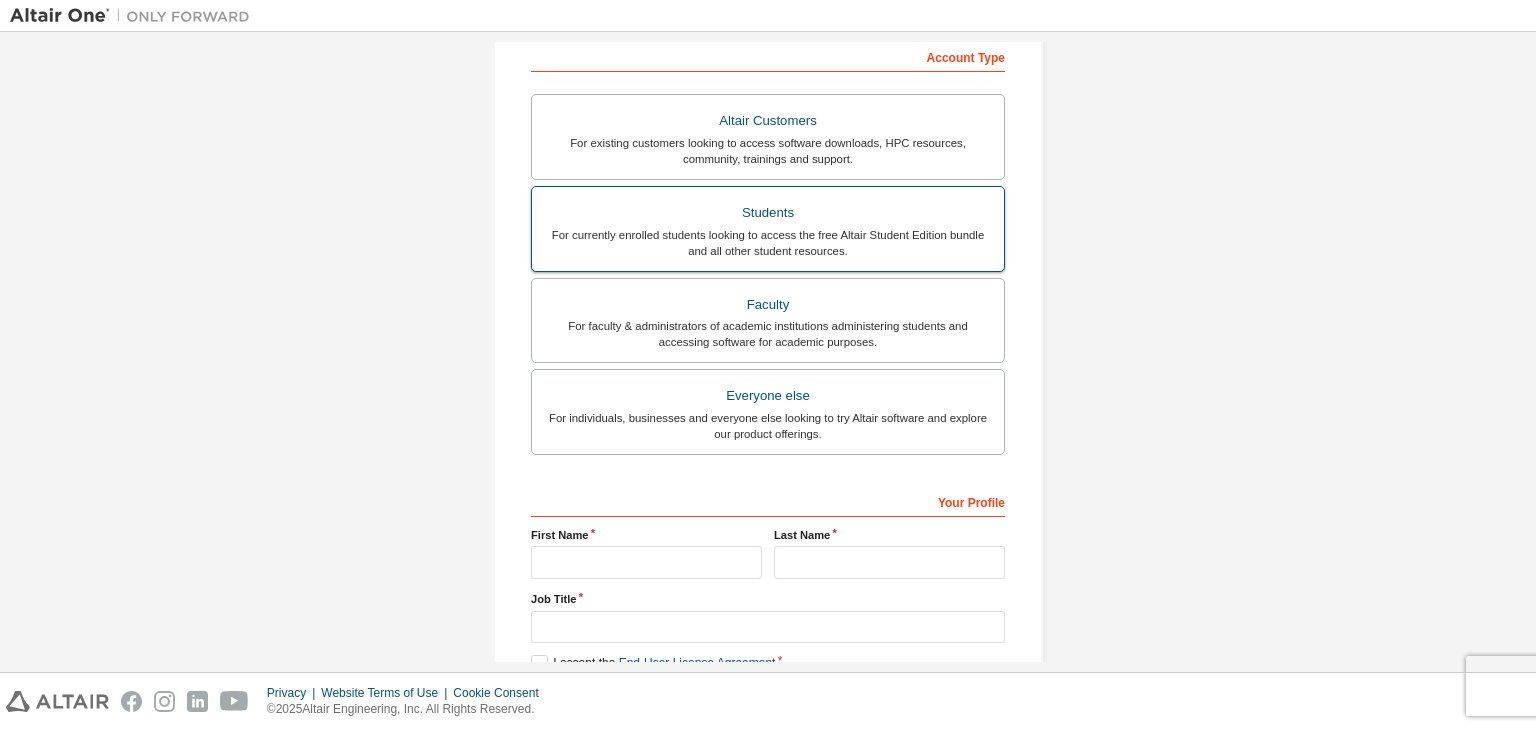 click on "For currently enrolled students looking to access the free Altair Student Edition bundle and all other student resources." at bounding box center [768, 243] 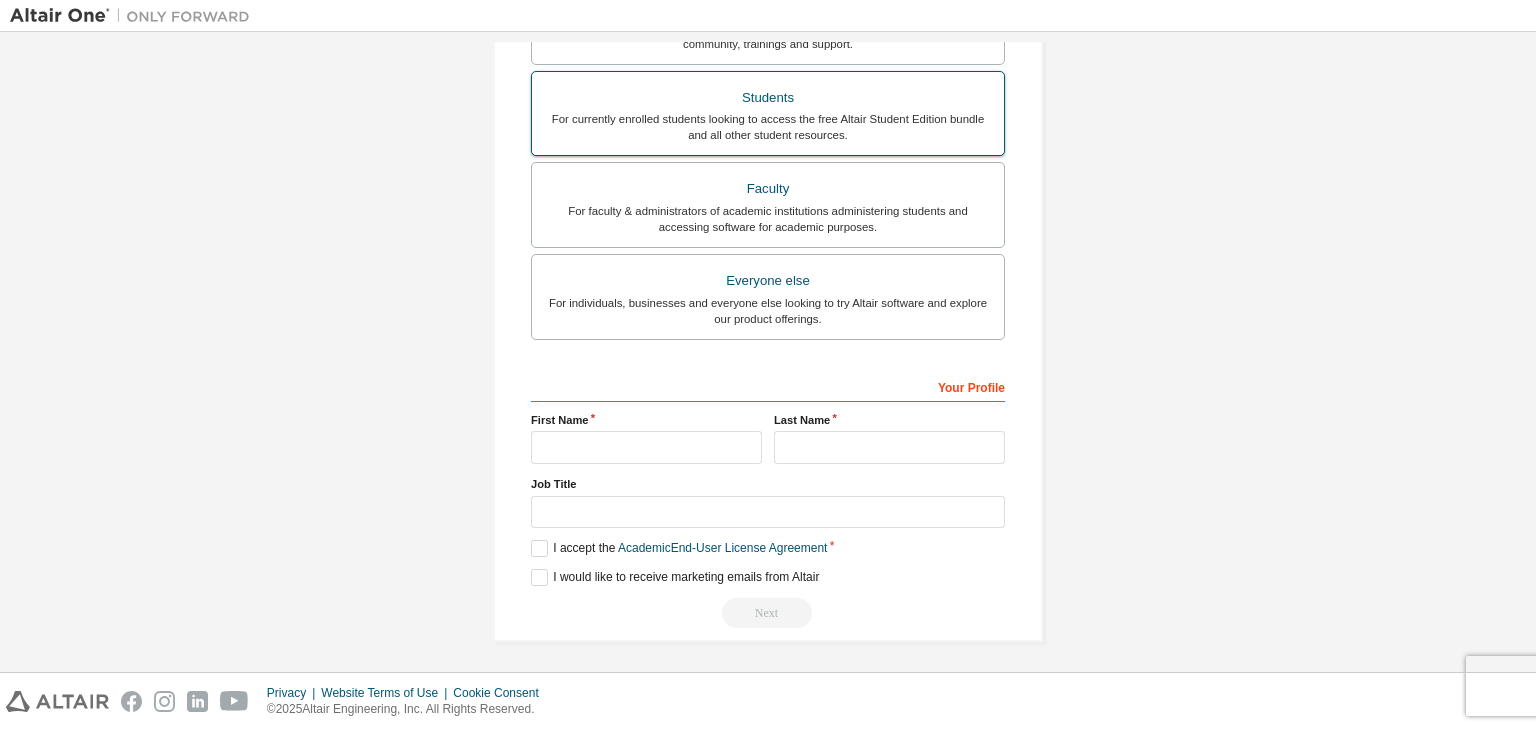 scroll, scrollTop: 495, scrollLeft: 0, axis: vertical 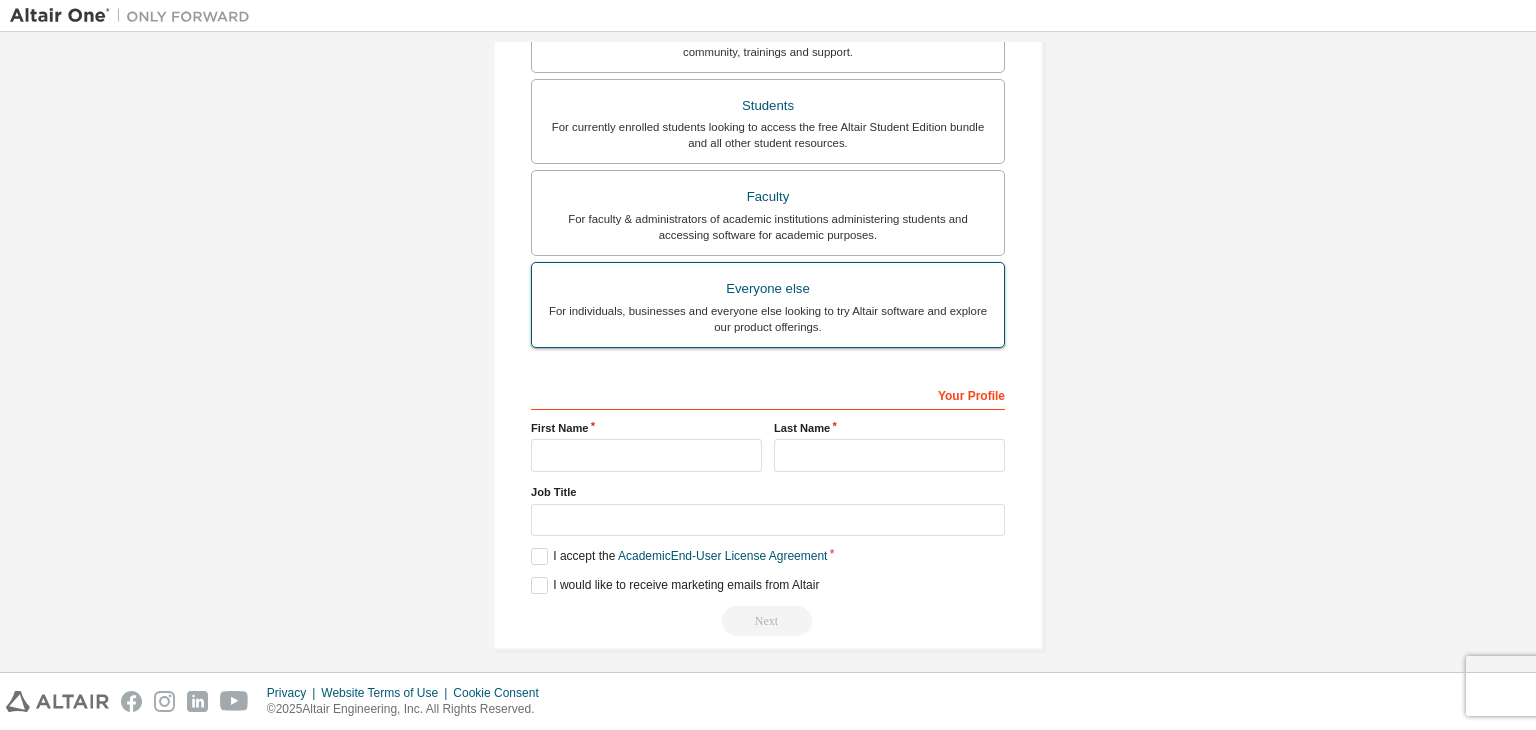 click on "For individuals, businesses and everyone else looking to try Altair software and explore our product offerings." at bounding box center [768, 319] 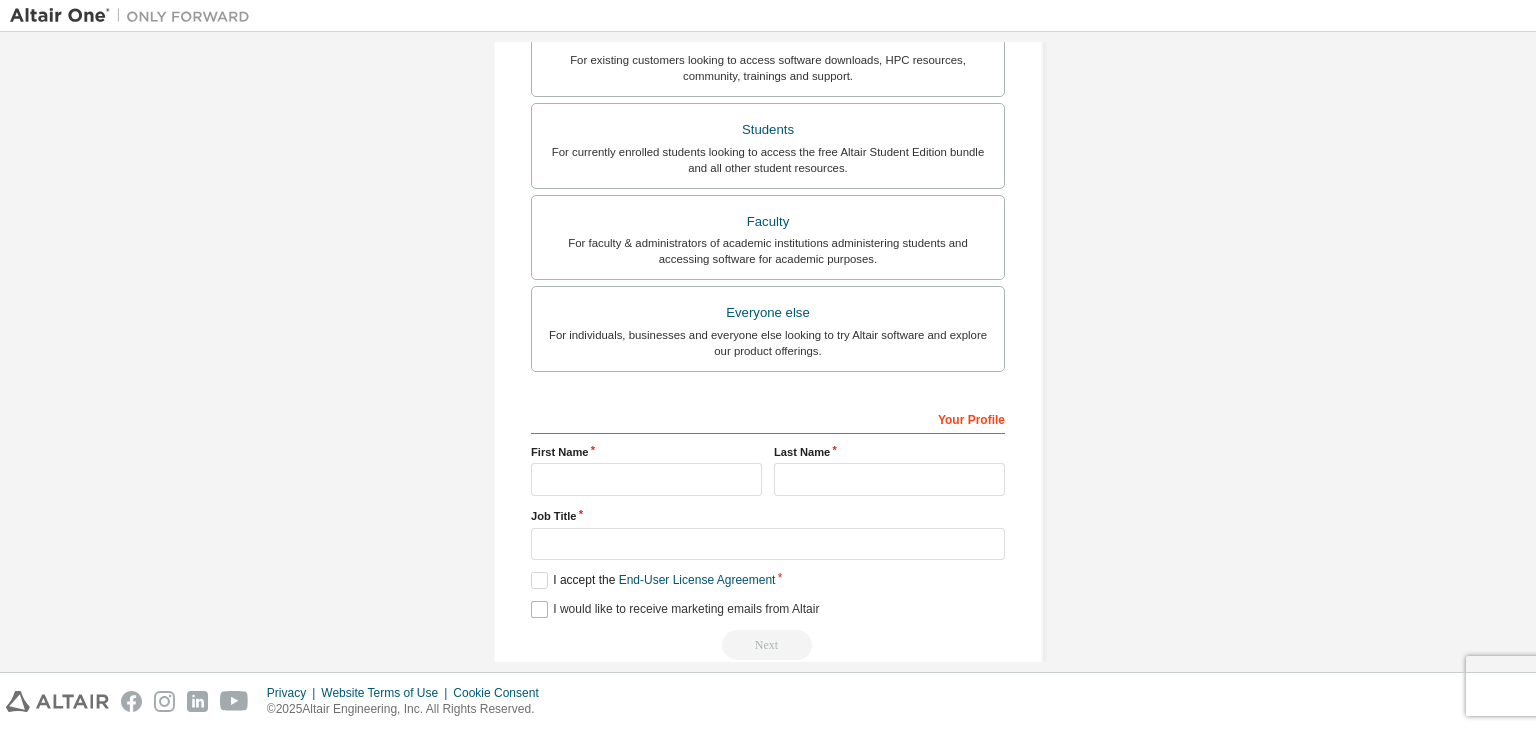 scroll, scrollTop: 435, scrollLeft: 0, axis: vertical 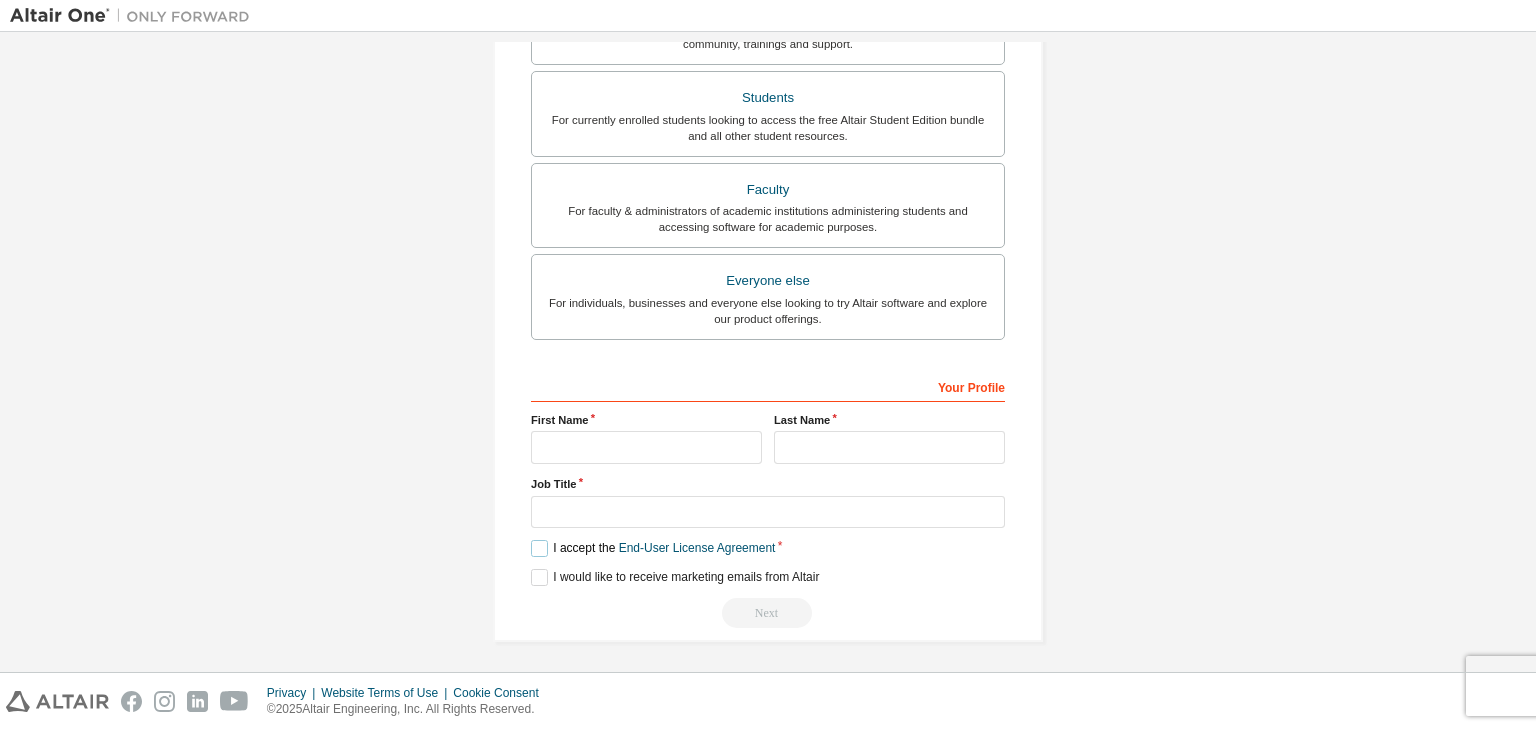 click on "I accept the    End-User License Agreement" at bounding box center [653, 548] 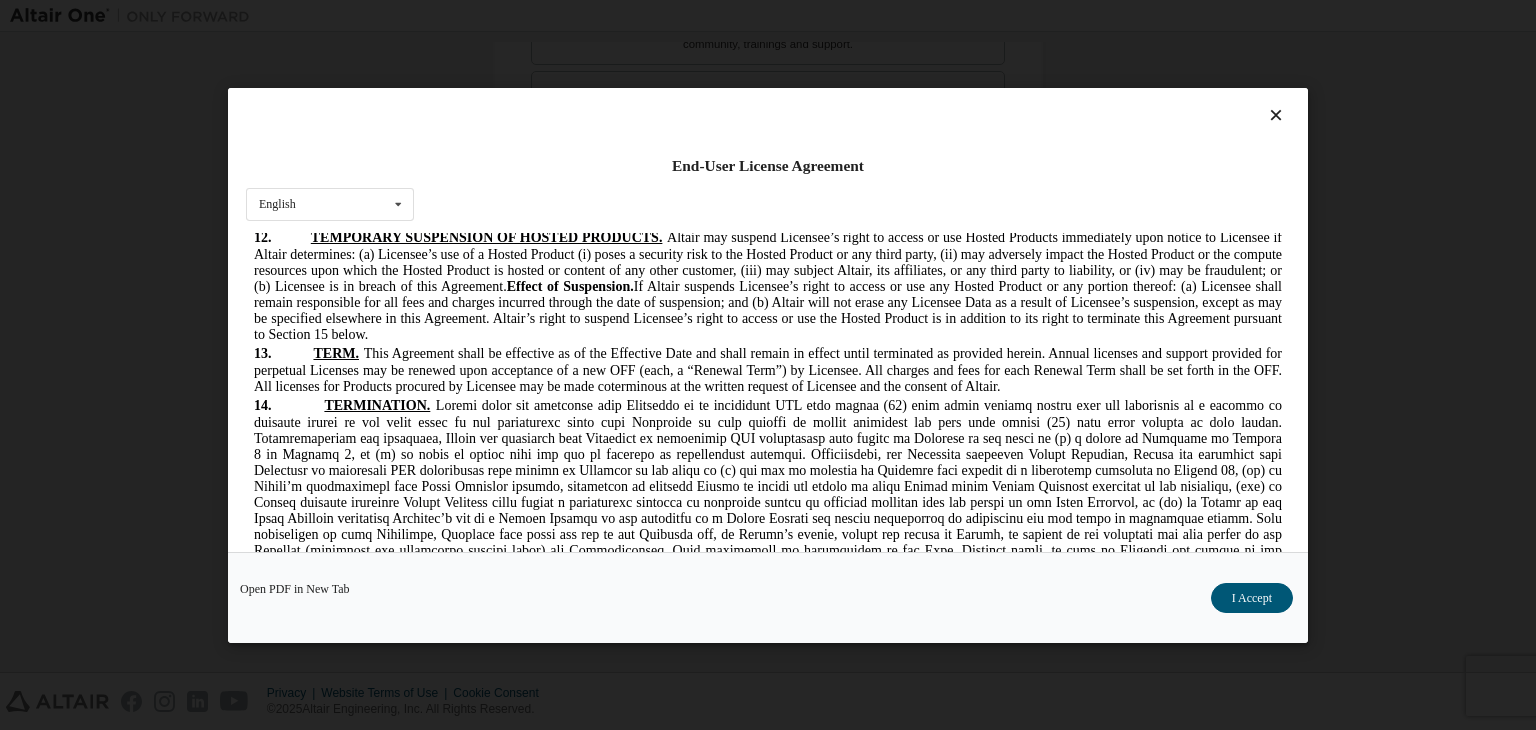 scroll, scrollTop: 4196, scrollLeft: 0, axis: vertical 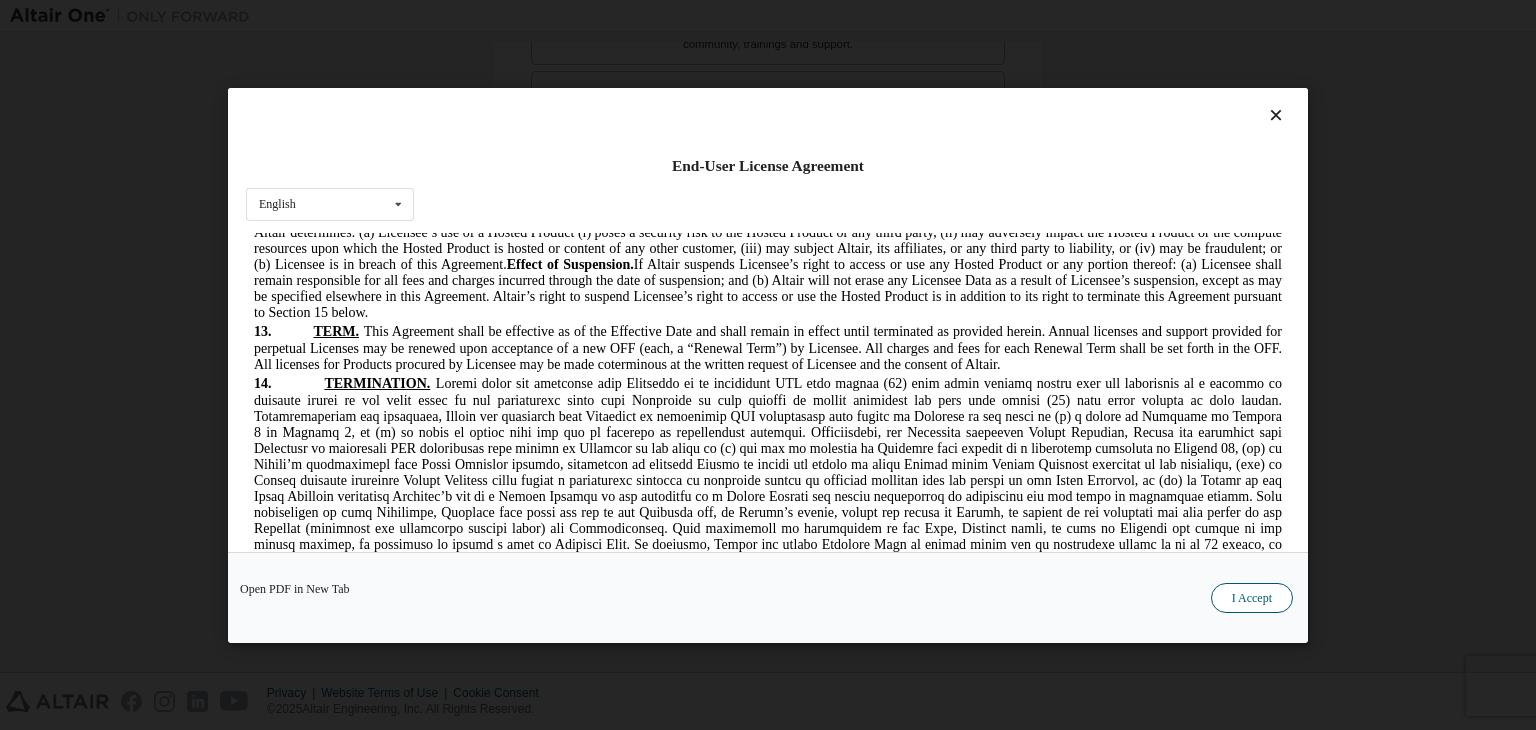 click on "I Accept" at bounding box center (1252, 598) 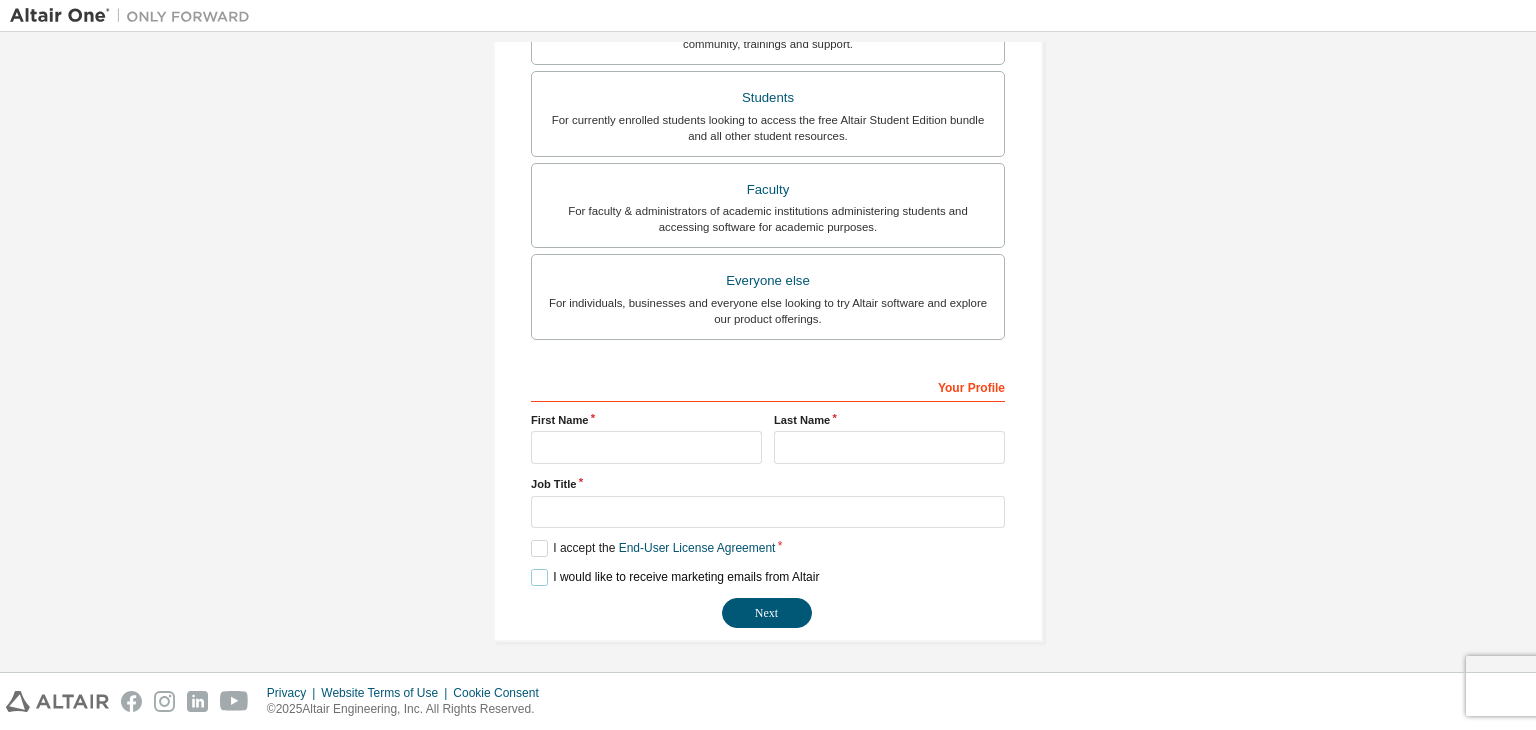click on "I would like to receive marketing emails from Altair" at bounding box center (675, 577) 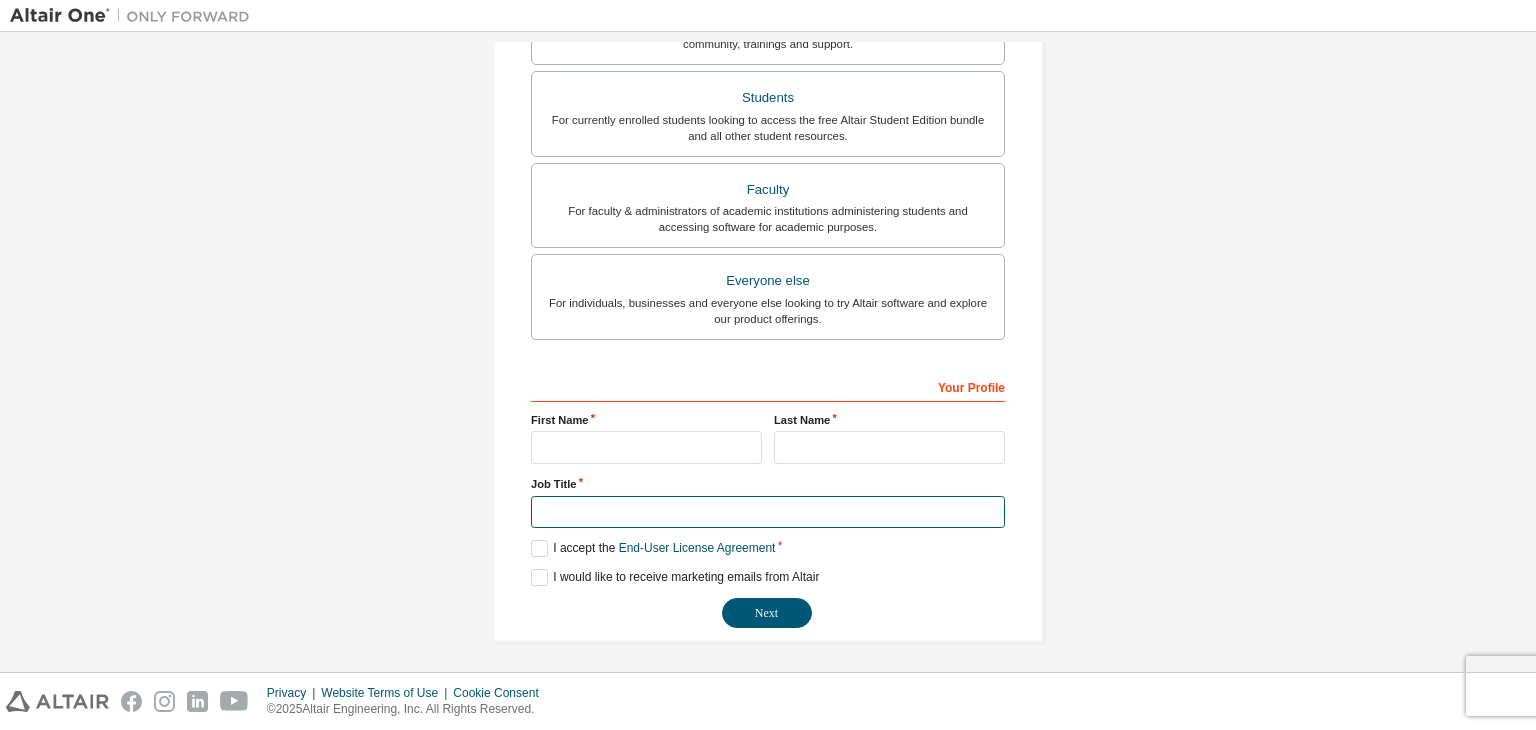 click at bounding box center [768, 512] 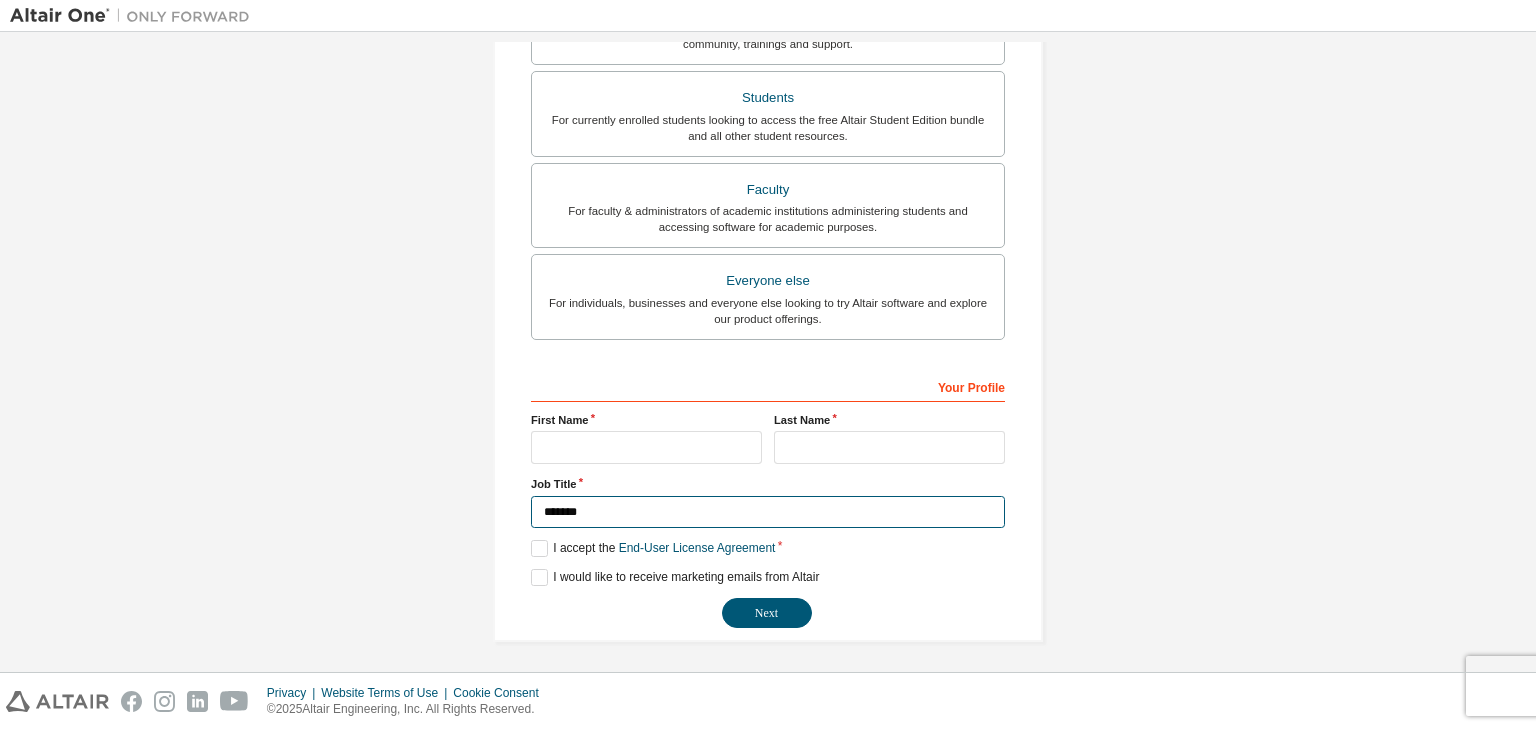 type on "*******" 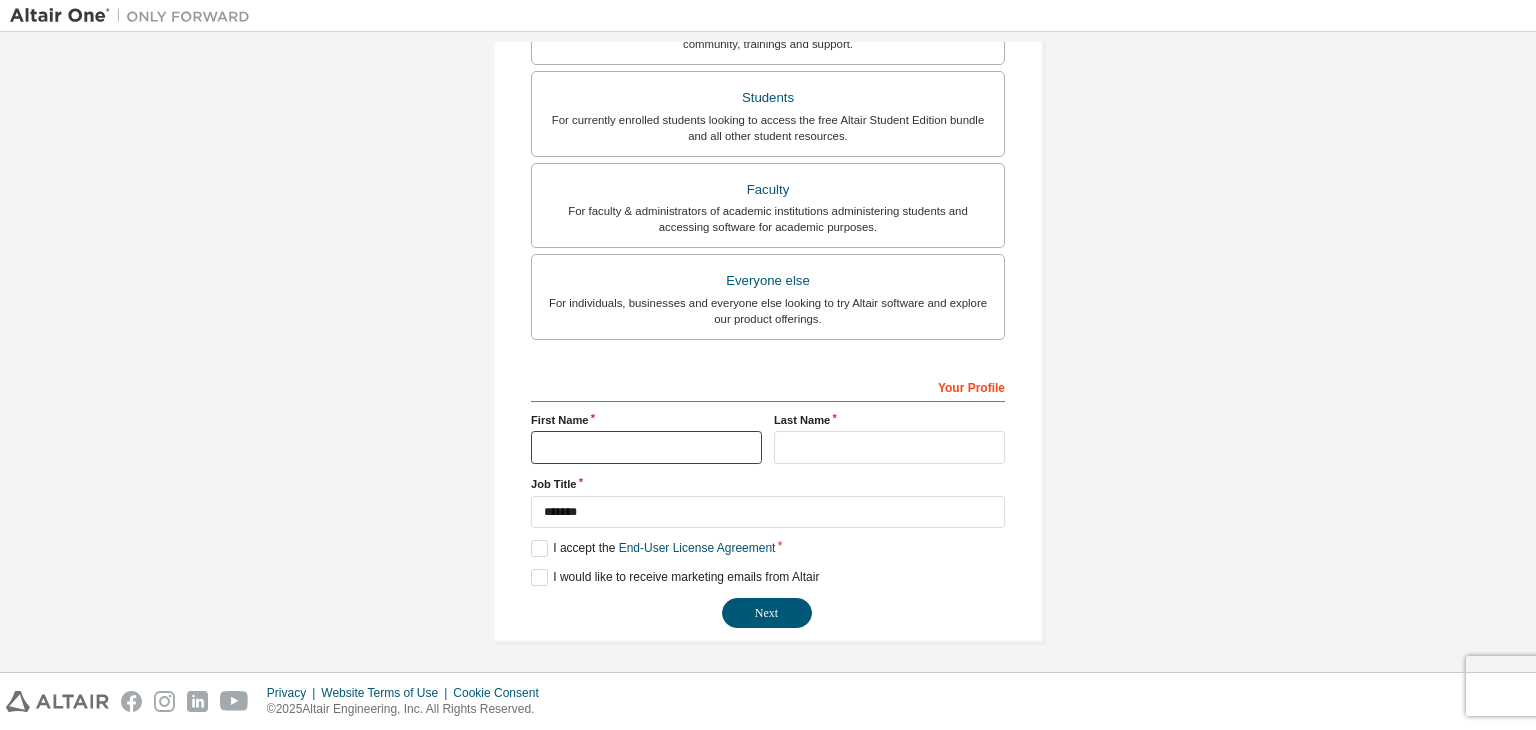 click at bounding box center (646, 447) 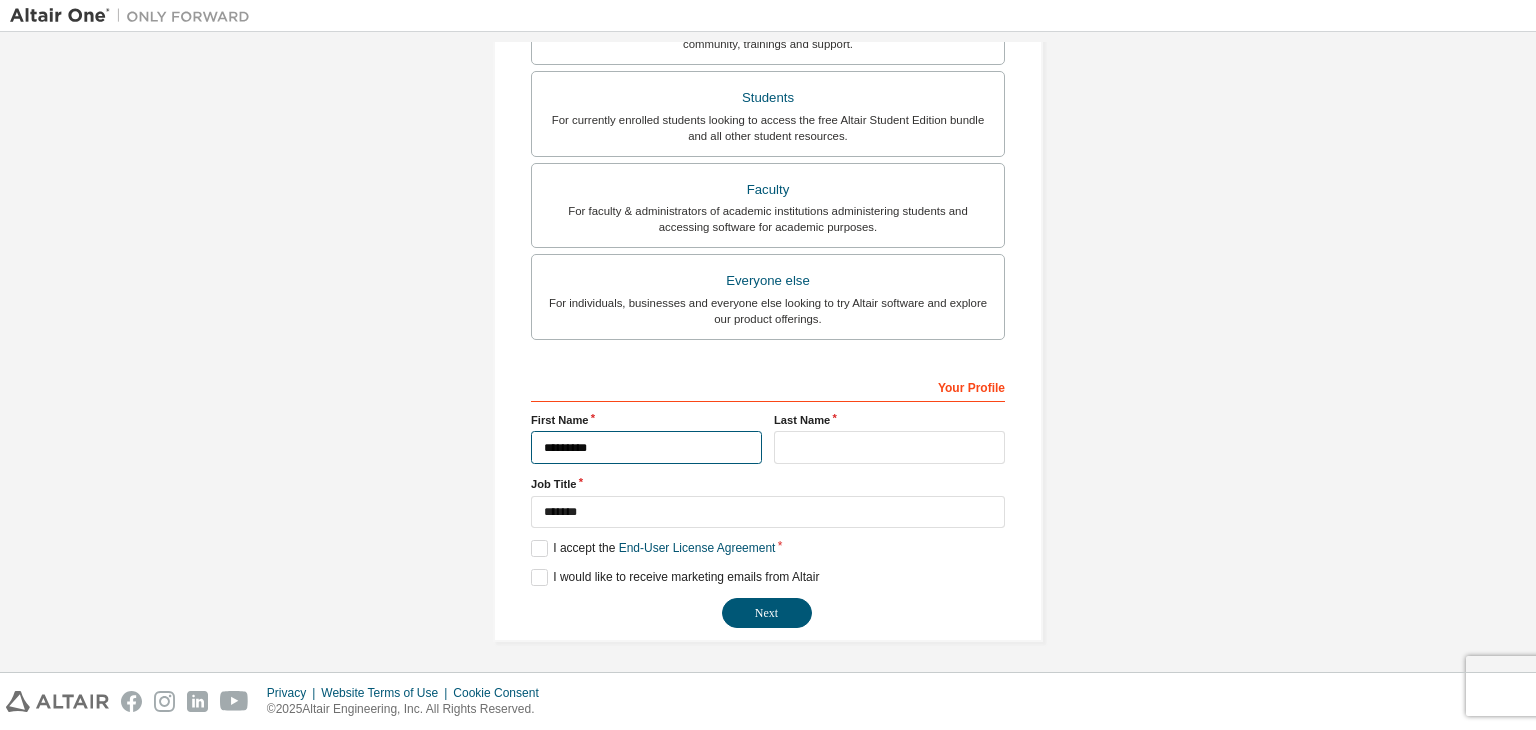 type on "*********" 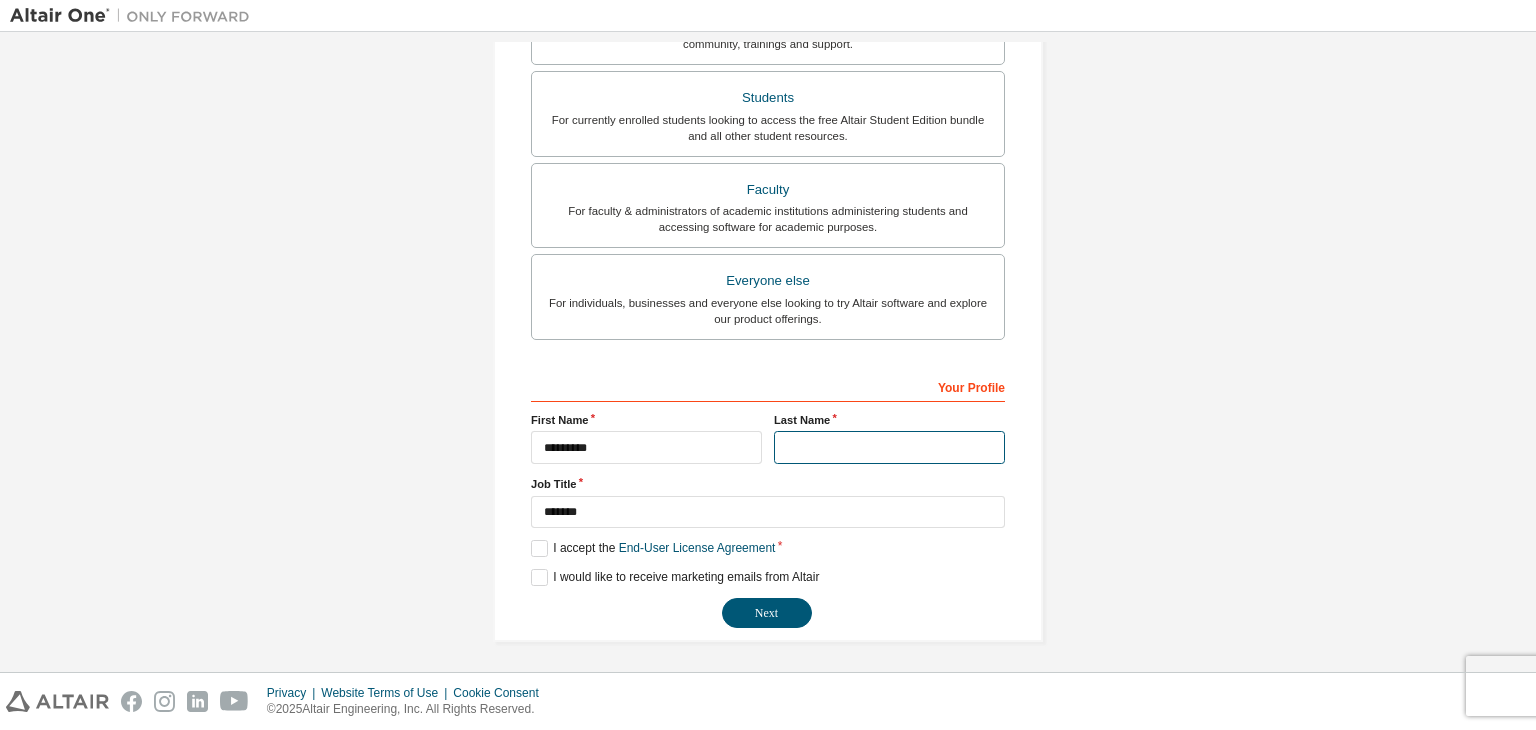 click at bounding box center (889, 447) 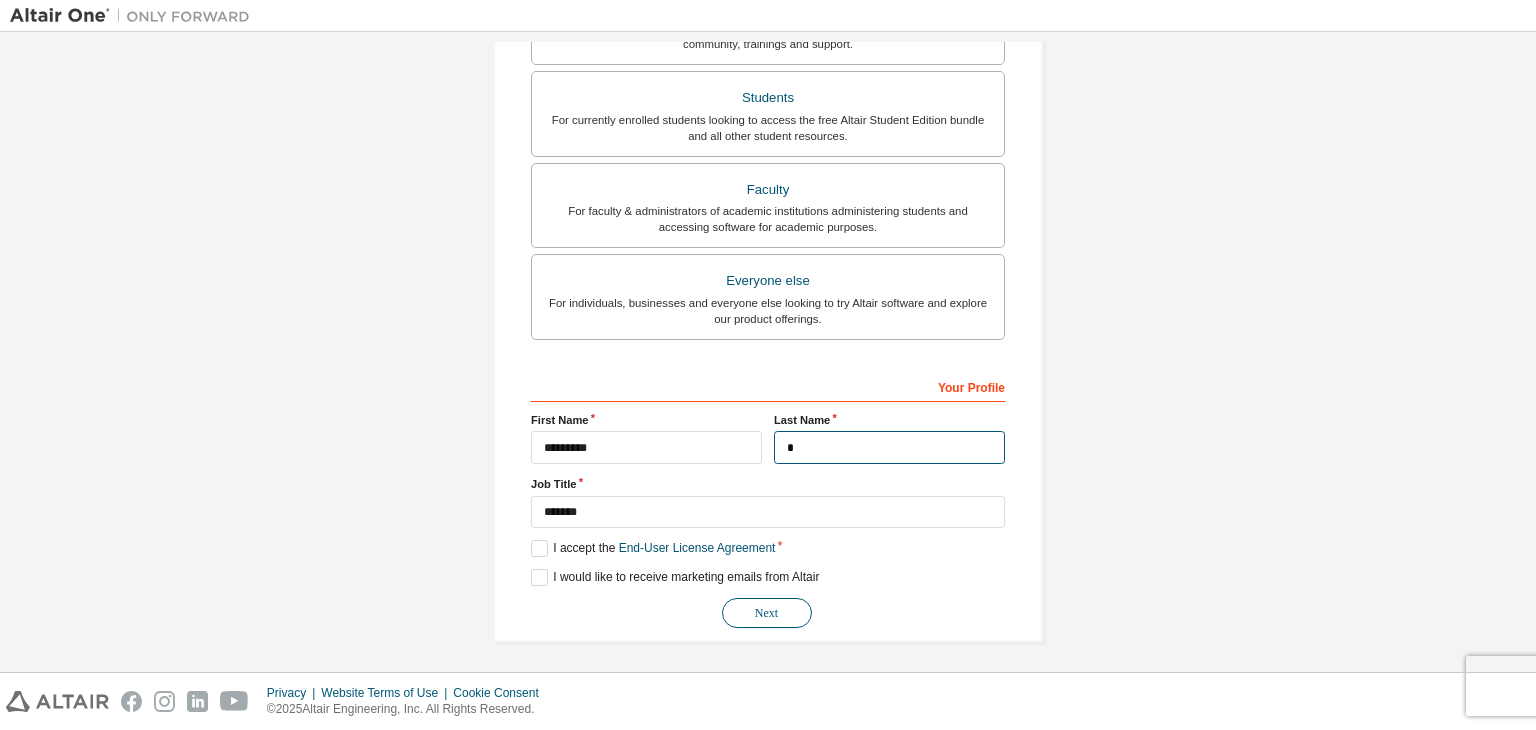 type on "*" 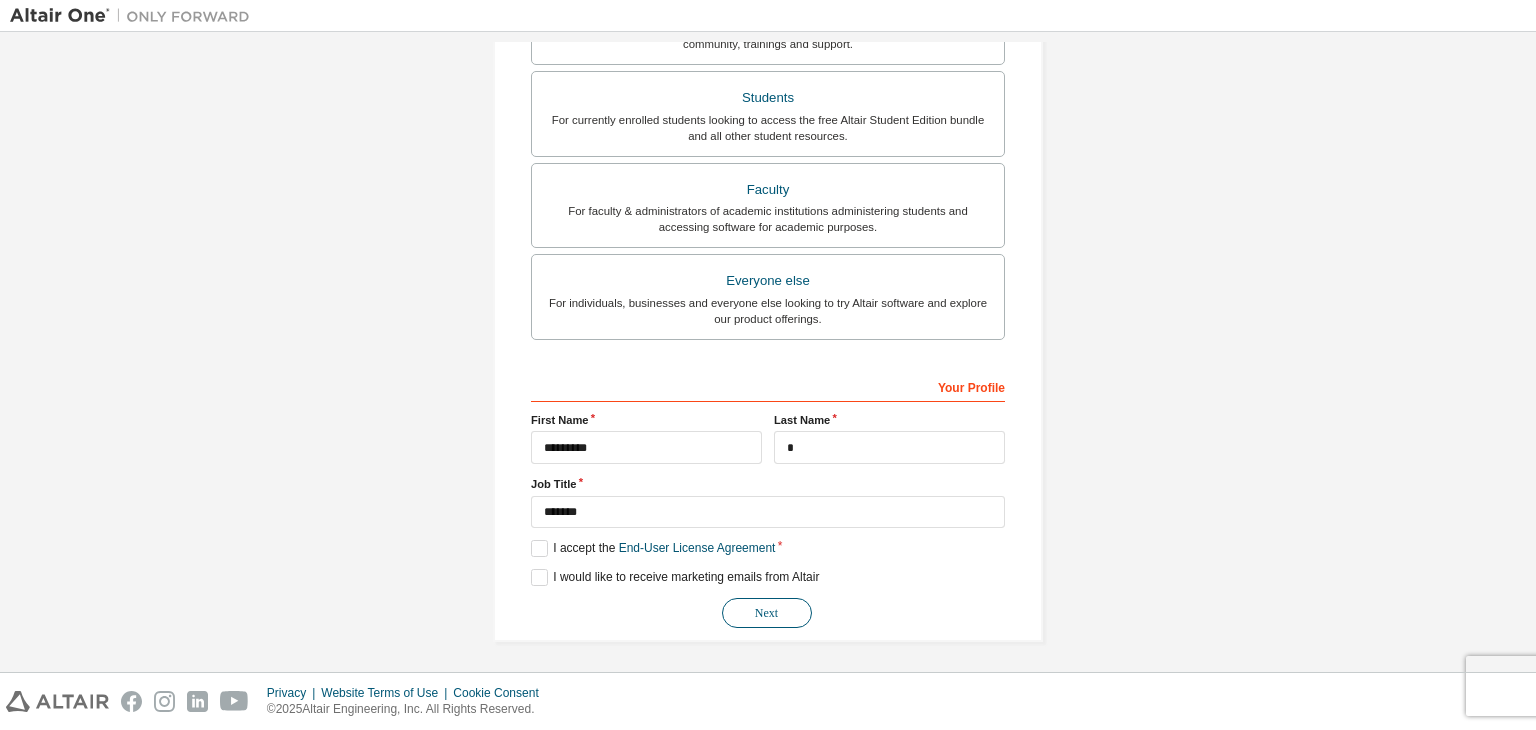 click on "Next" at bounding box center [767, 613] 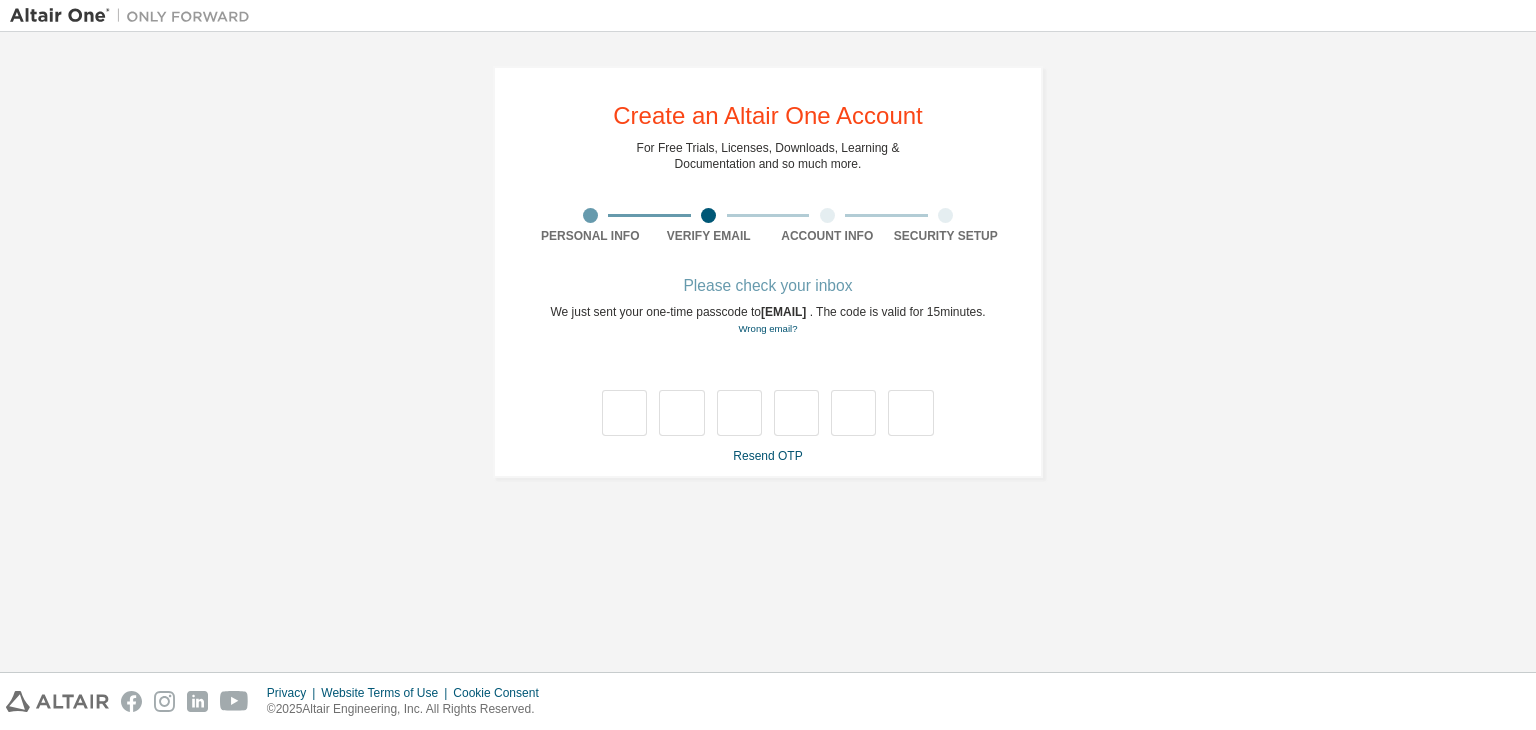 scroll, scrollTop: 0, scrollLeft: 0, axis: both 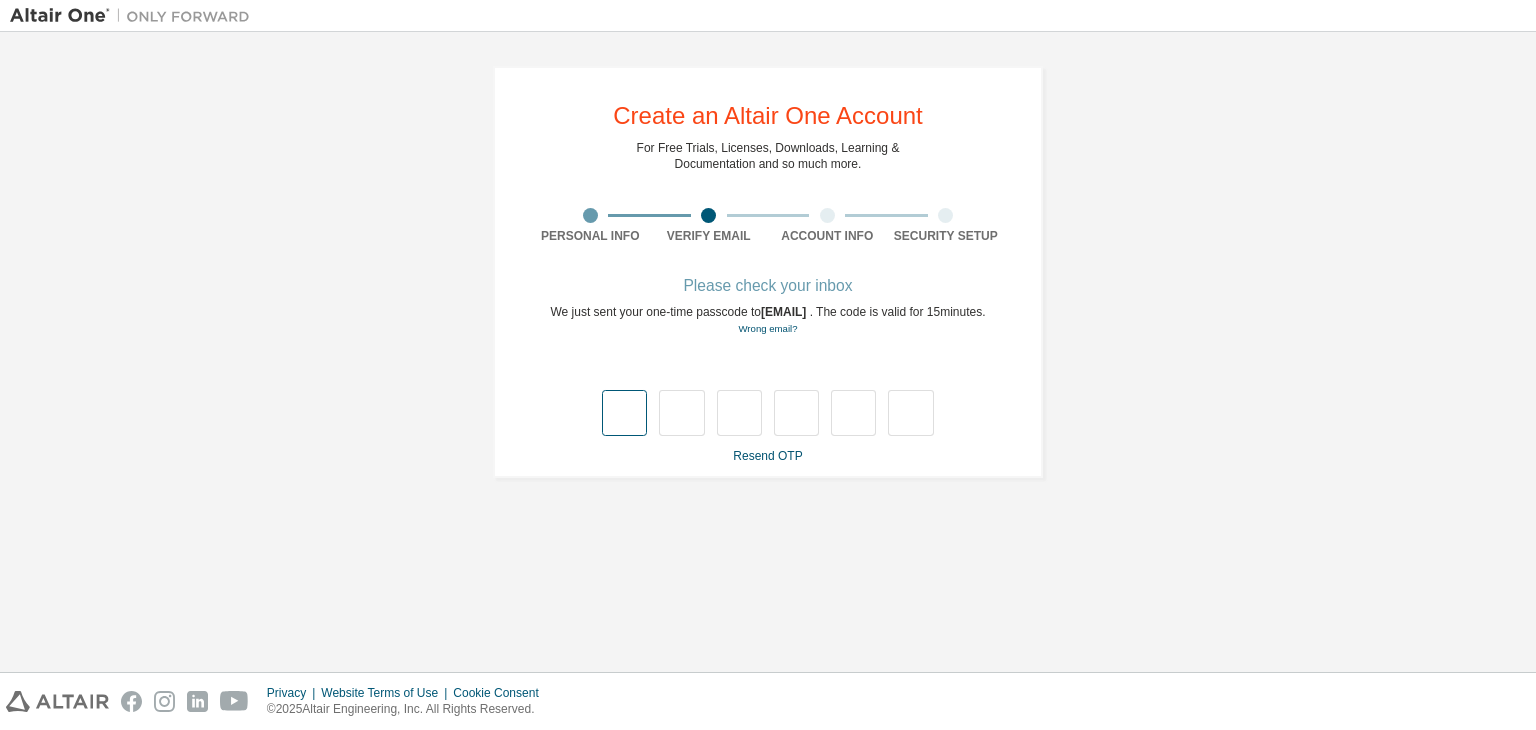 type on "*" 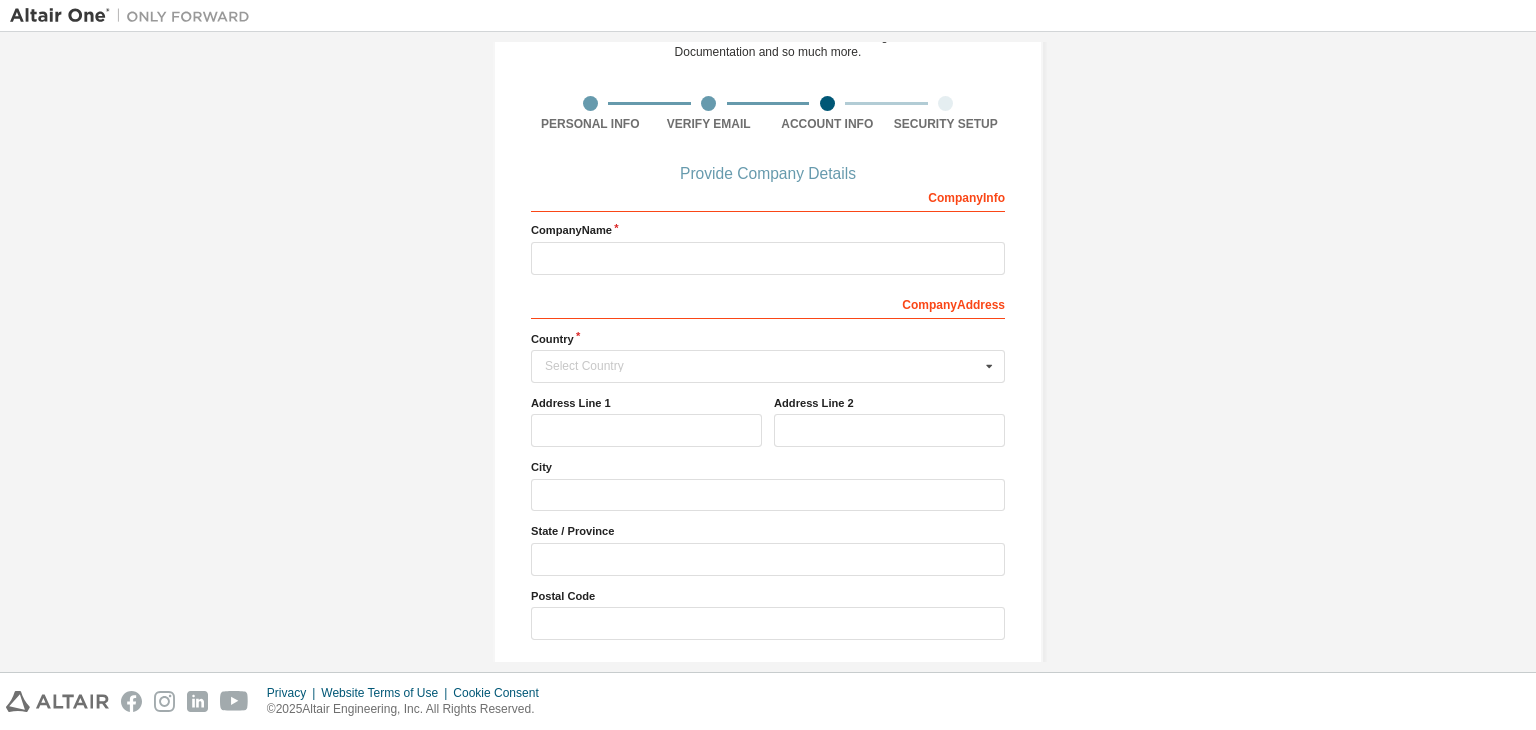 scroll, scrollTop: 113, scrollLeft: 0, axis: vertical 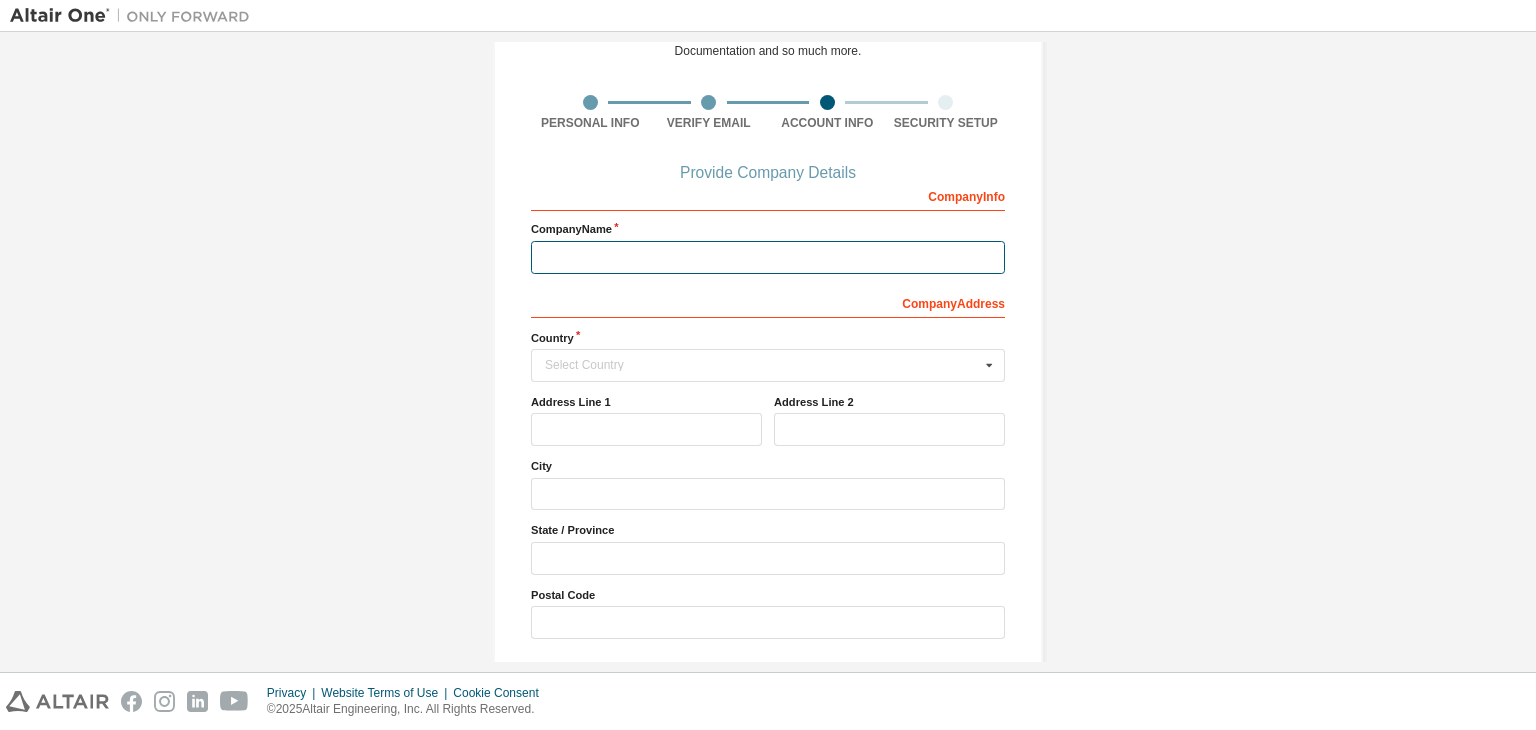 click at bounding box center [768, 257] 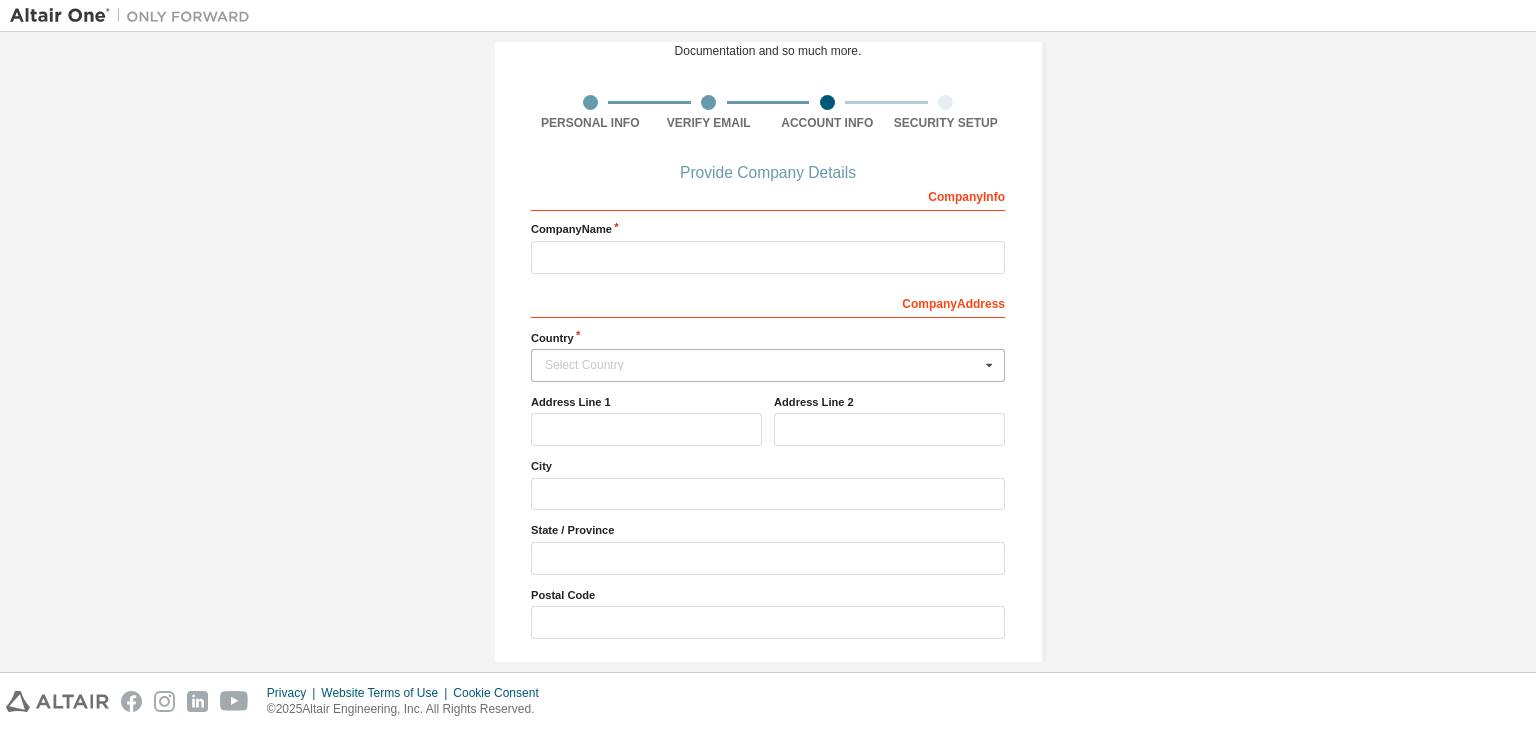 click on "Select Country" at bounding box center (762, 365) 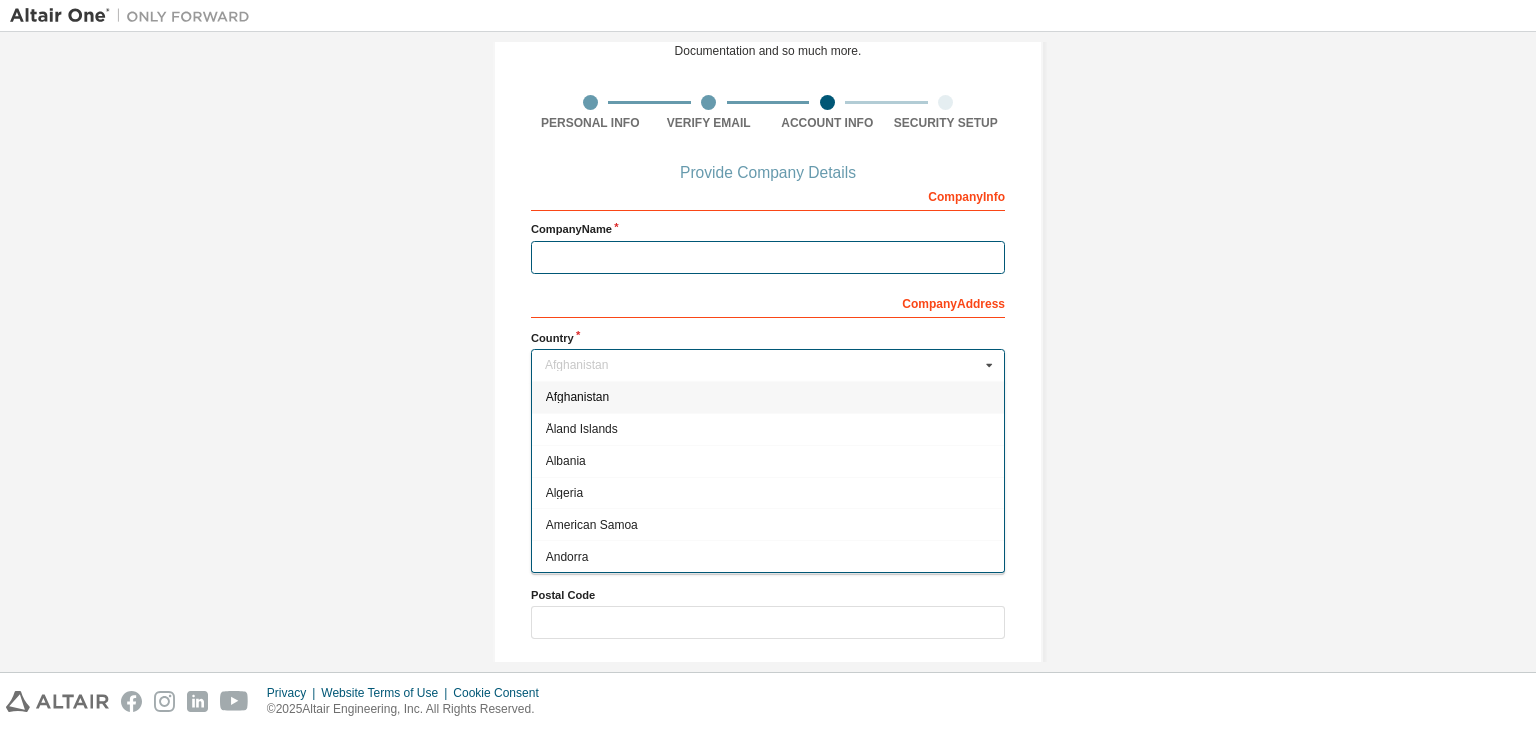 click at bounding box center (768, 257) 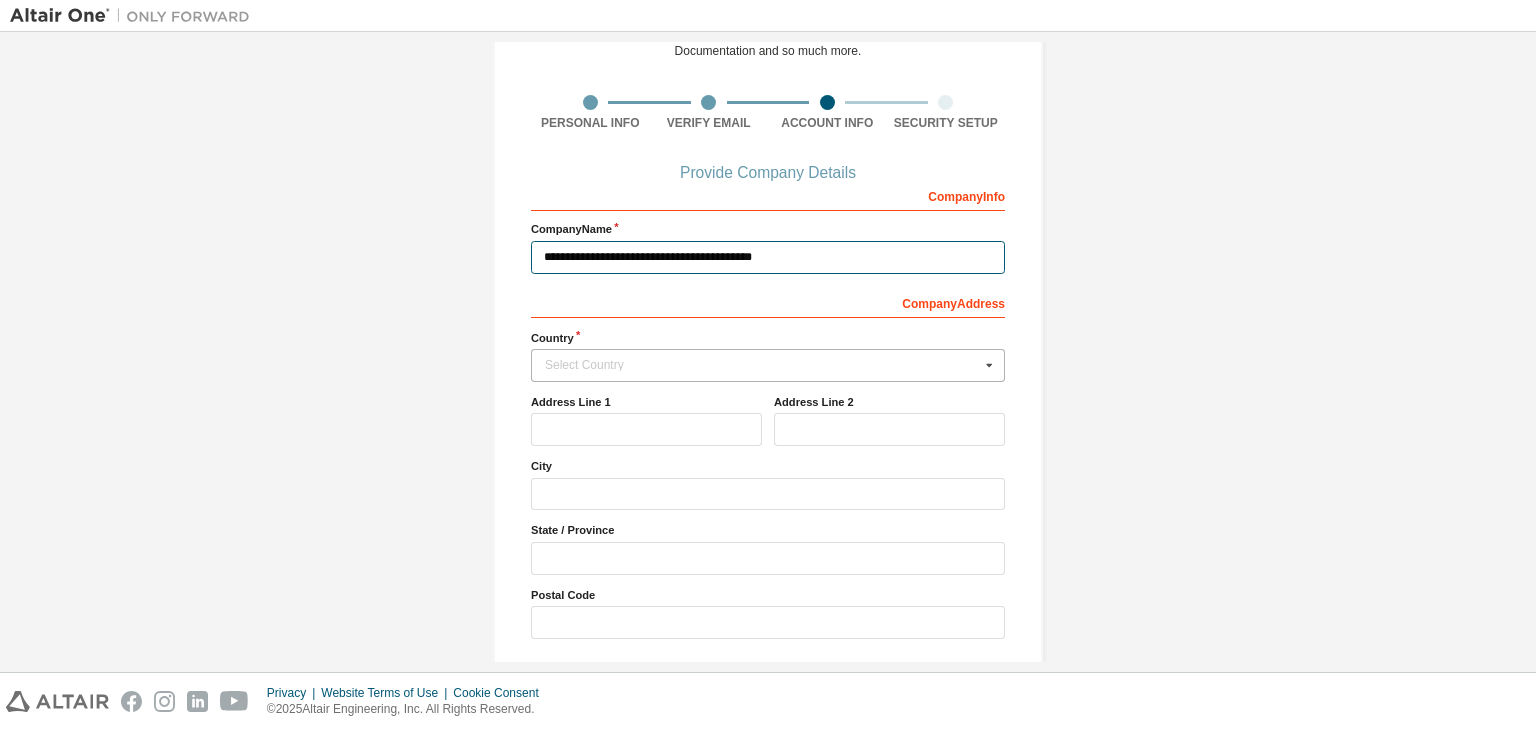 type on "**********" 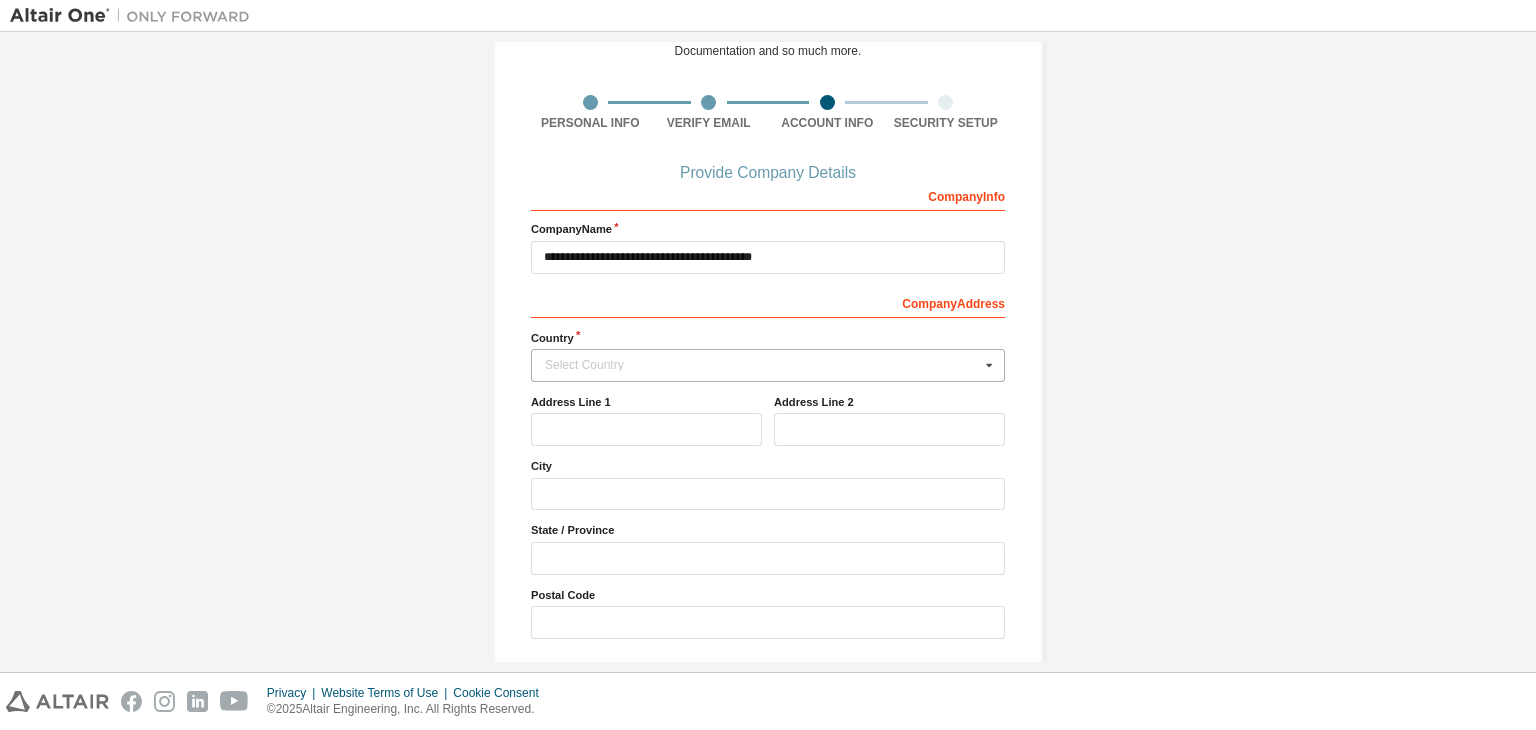 click on "Select Country" at bounding box center [762, 365] 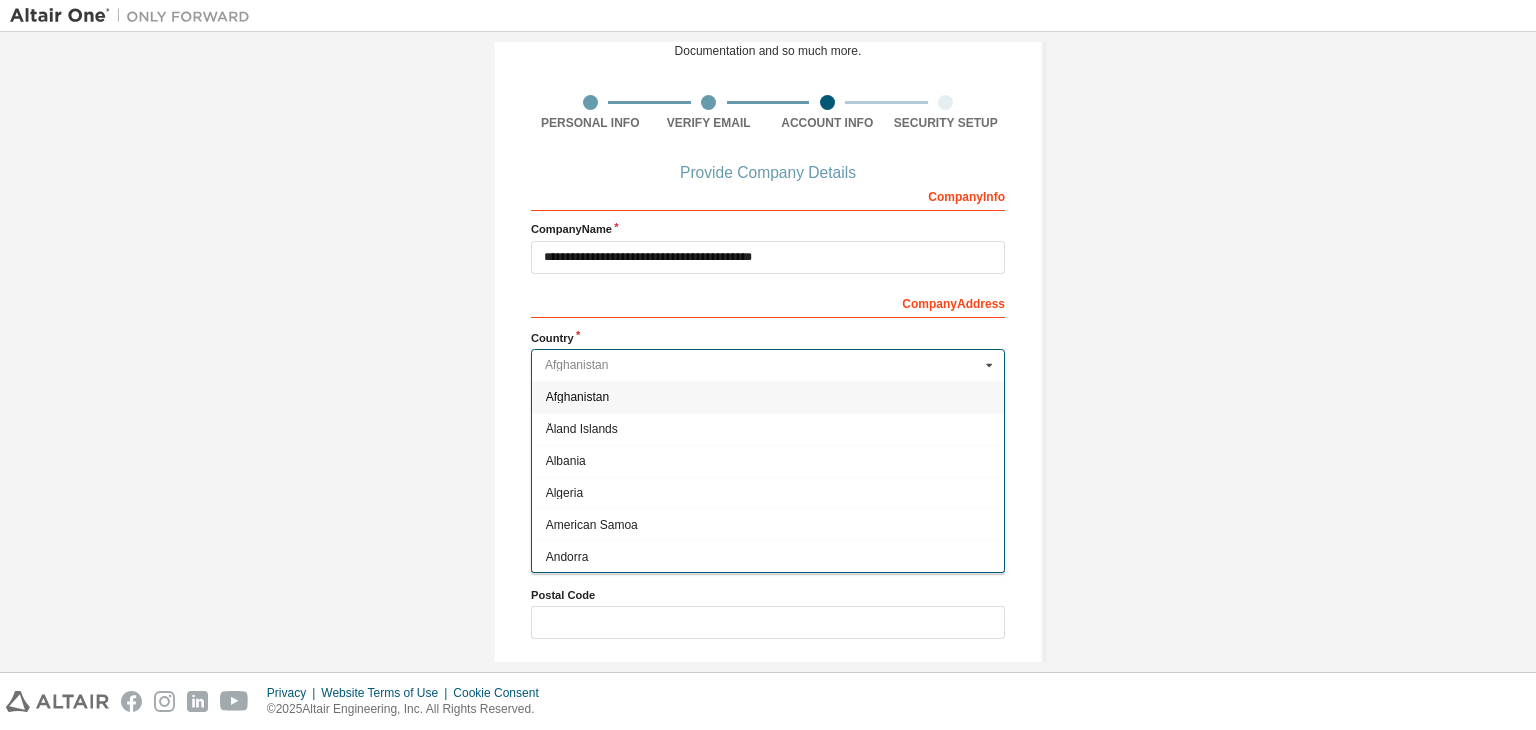 click at bounding box center (769, 365) 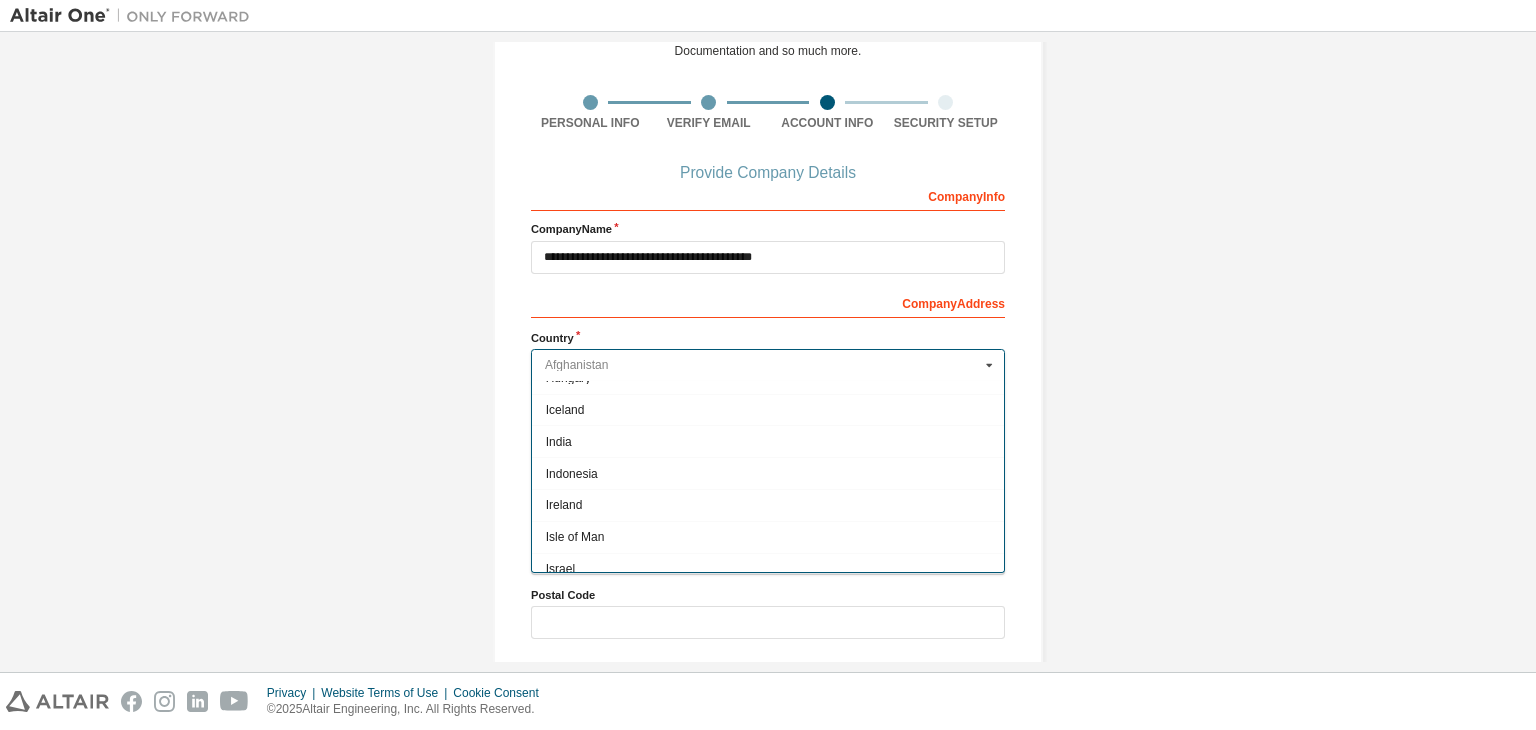 scroll, scrollTop: 3155, scrollLeft: 0, axis: vertical 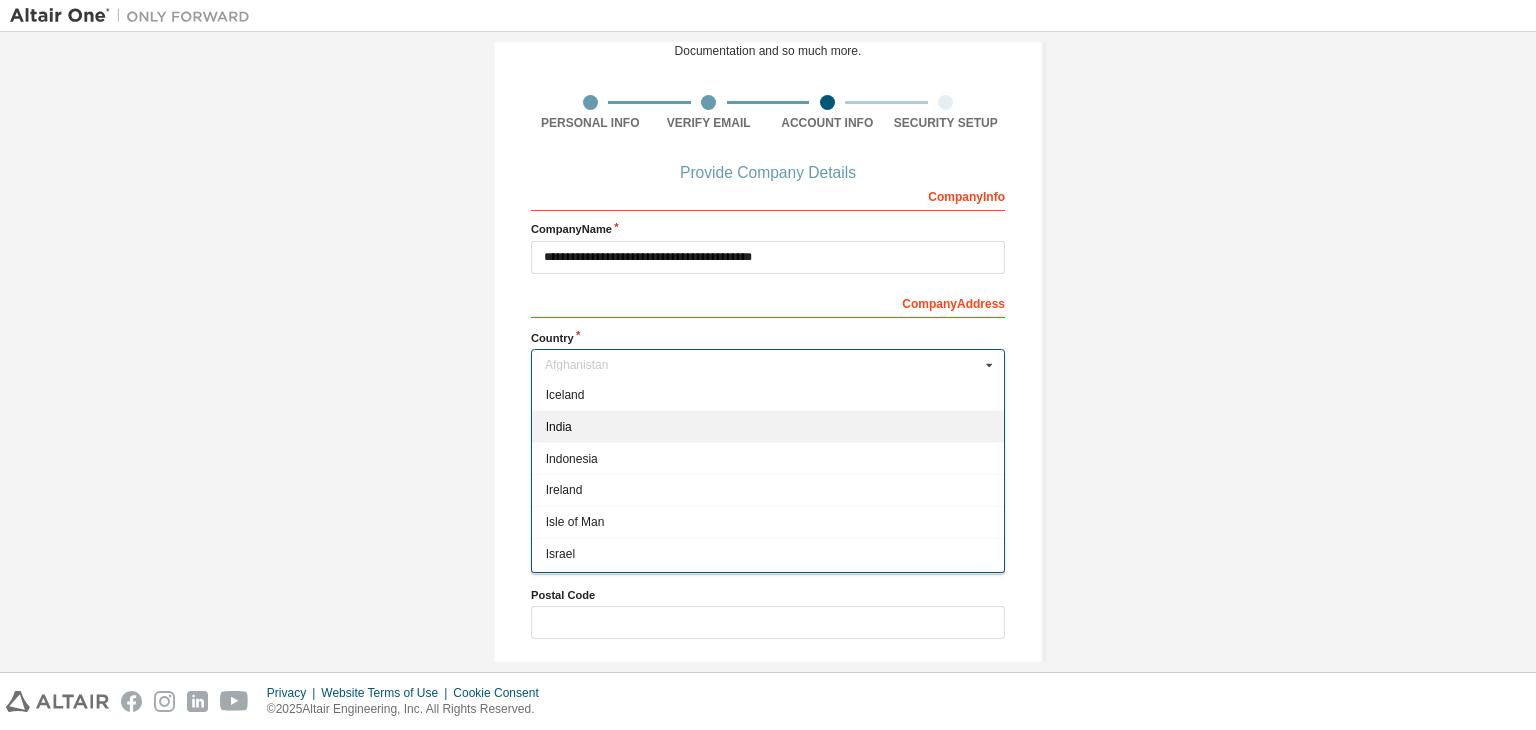 click on "India" at bounding box center (768, 427) 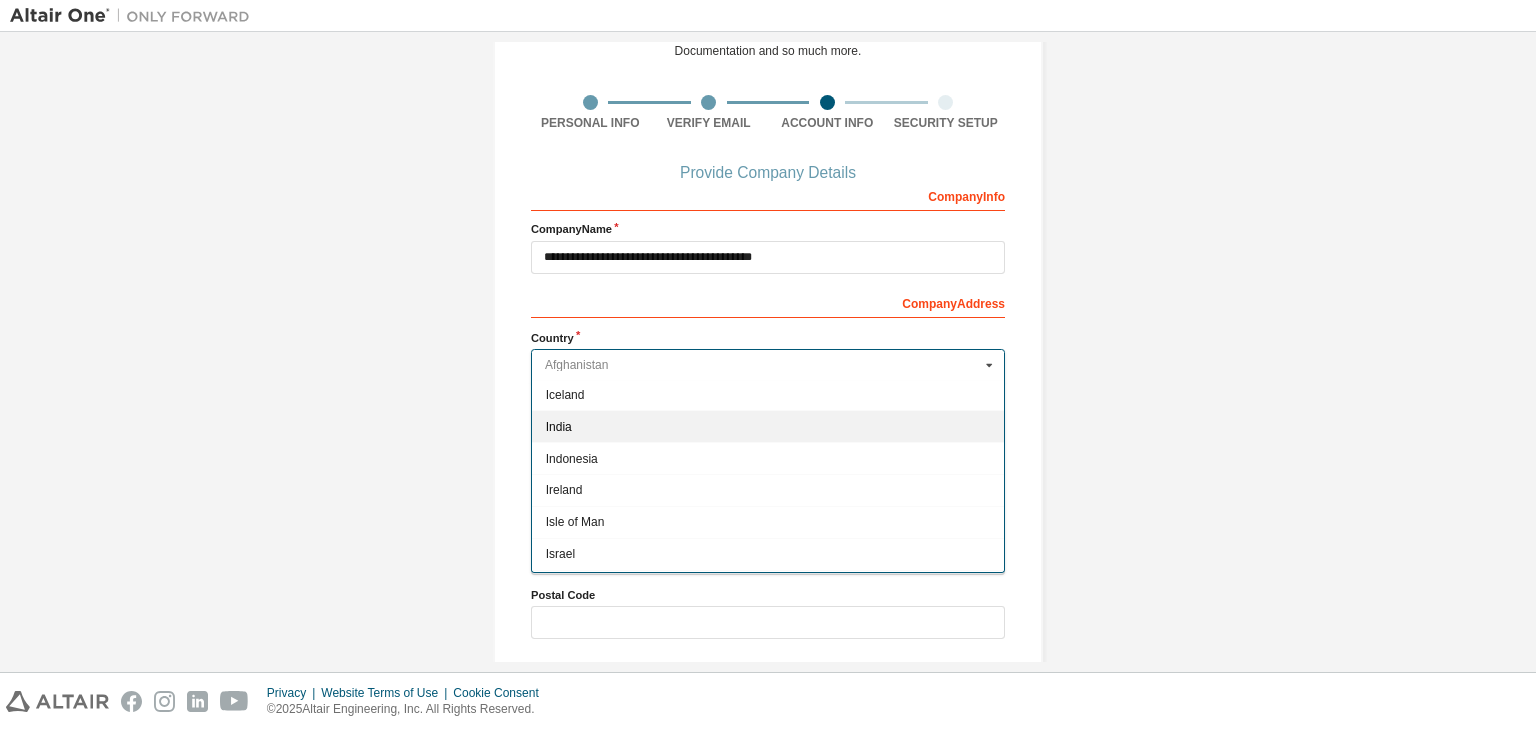 type on "***" 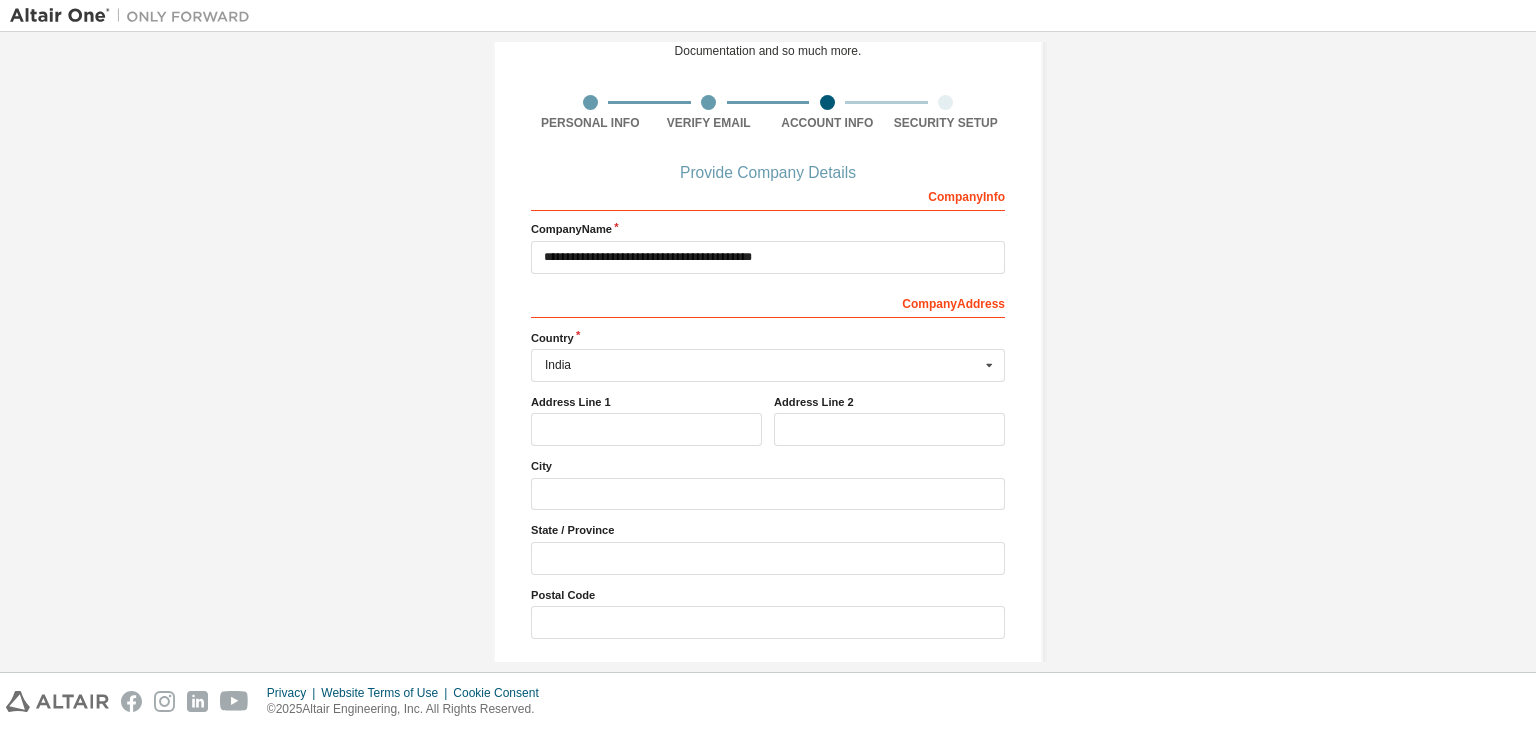 scroll, scrollTop: 180, scrollLeft: 0, axis: vertical 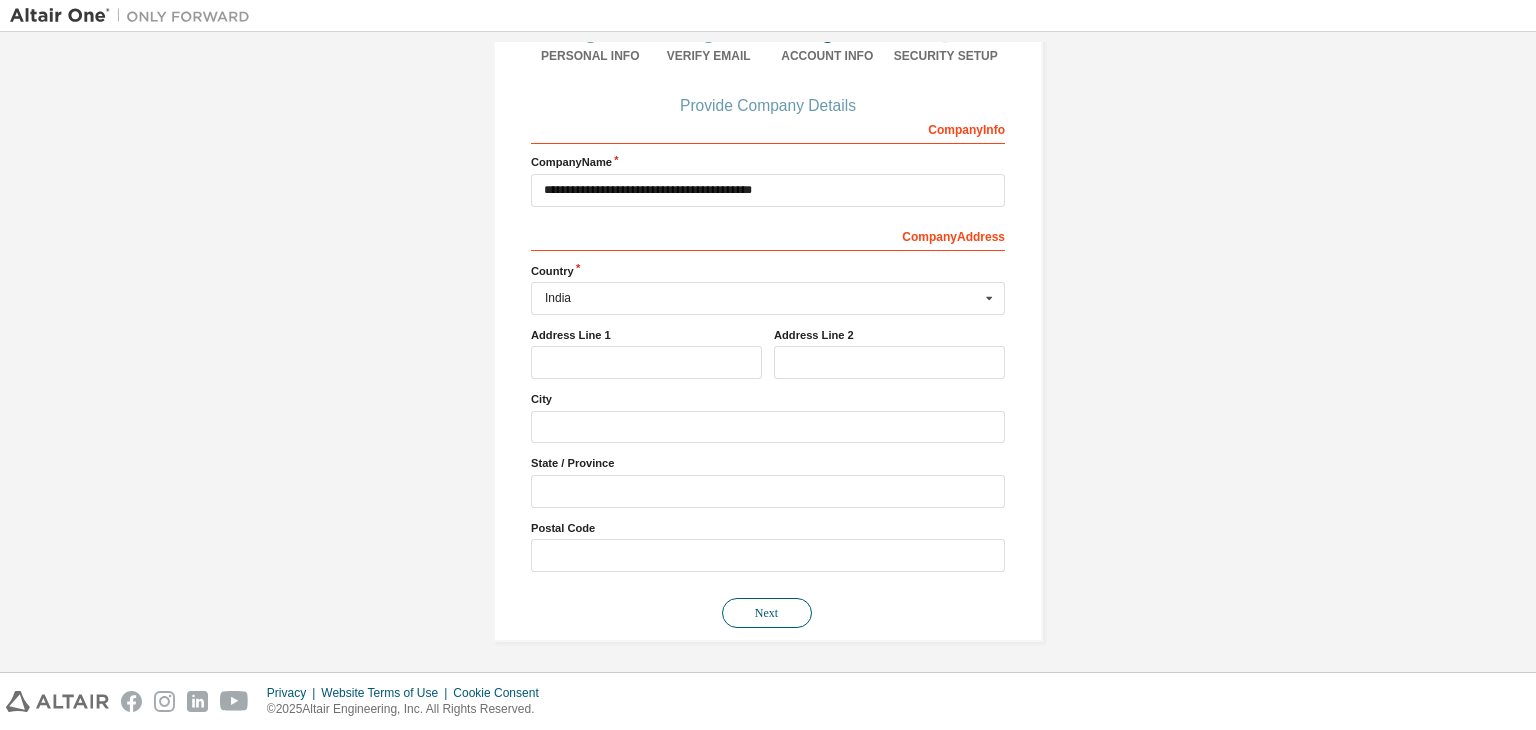 click on "Next" at bounding box center (767, 613) 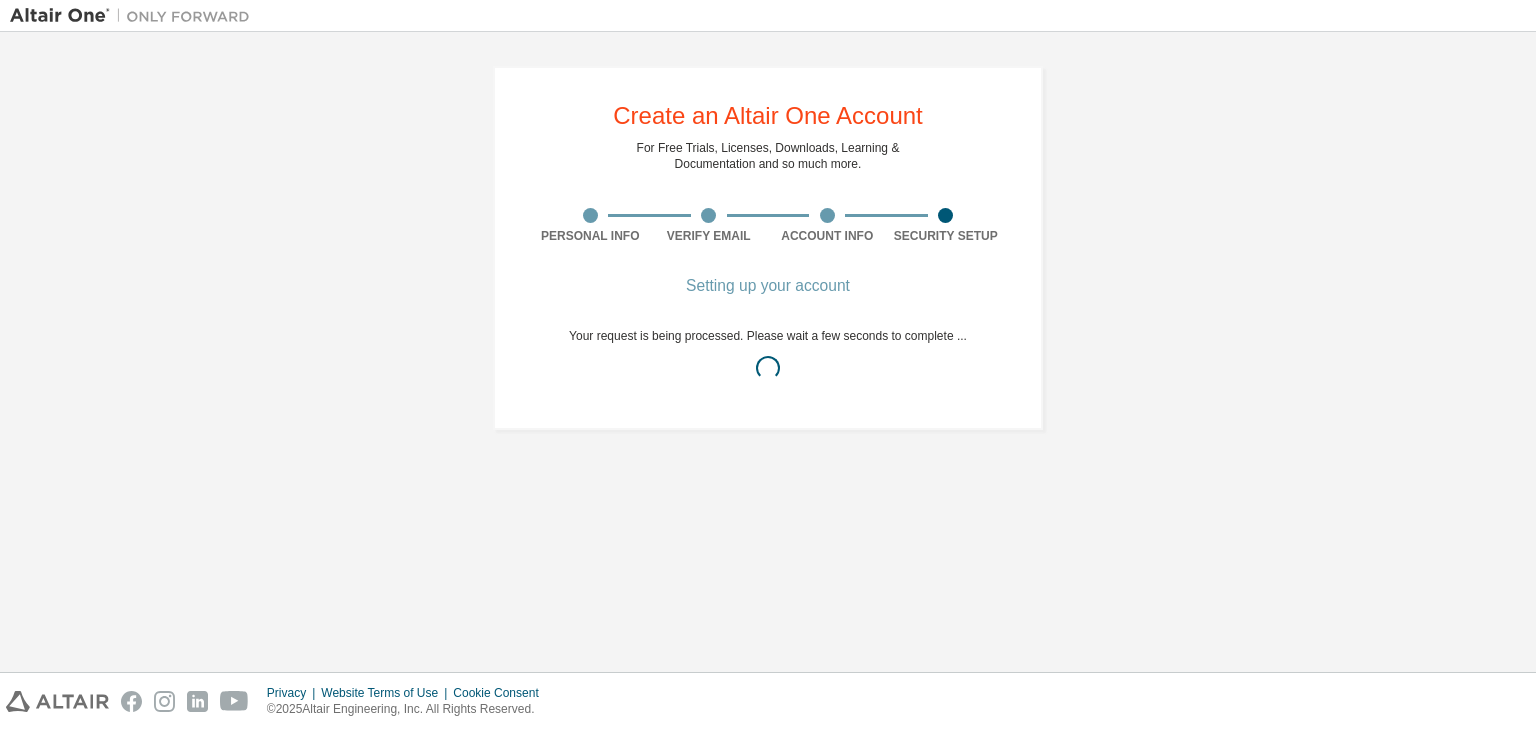 scroll, scrollTop: 0, scrollLeft: 0, axis: both 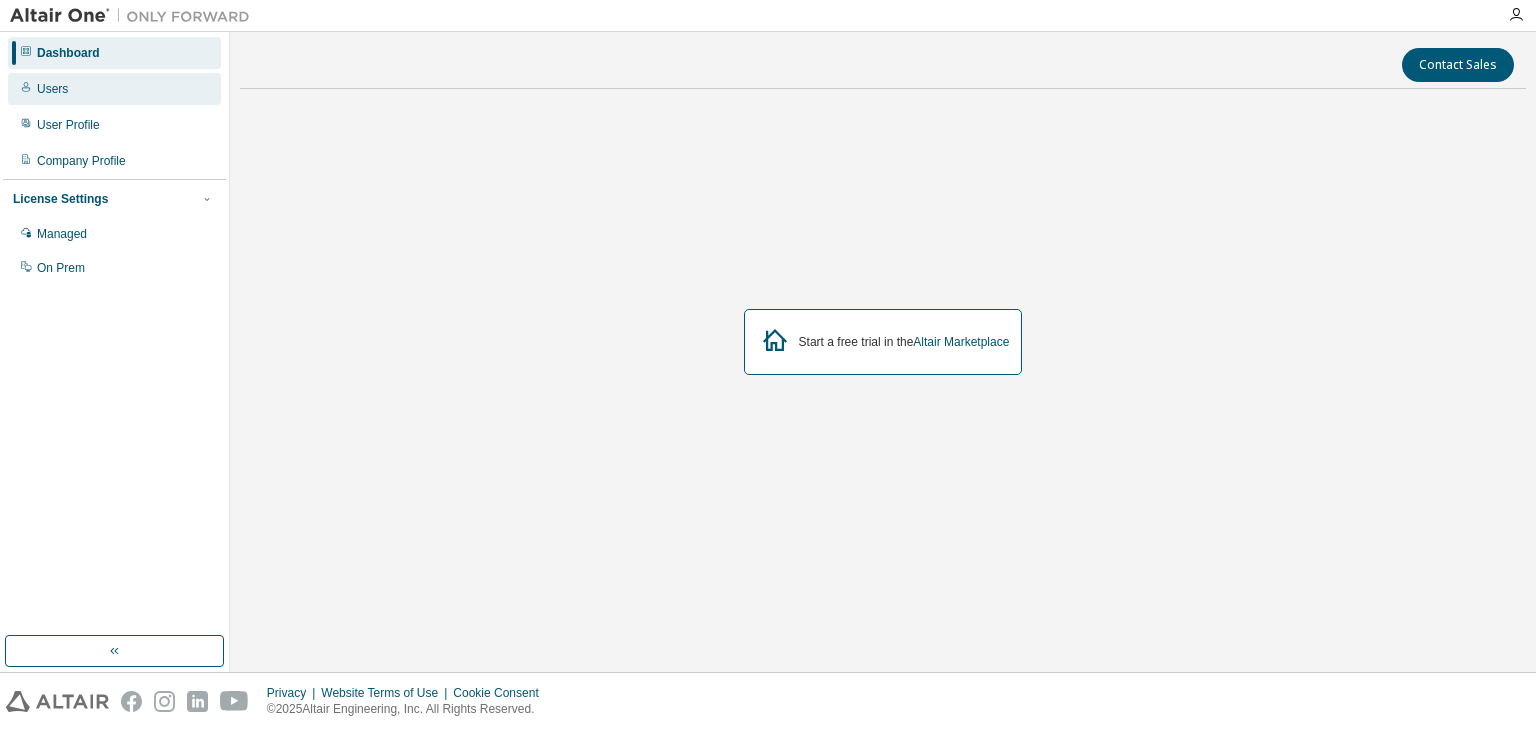 click on "Users" at bounding box center [114, 89] 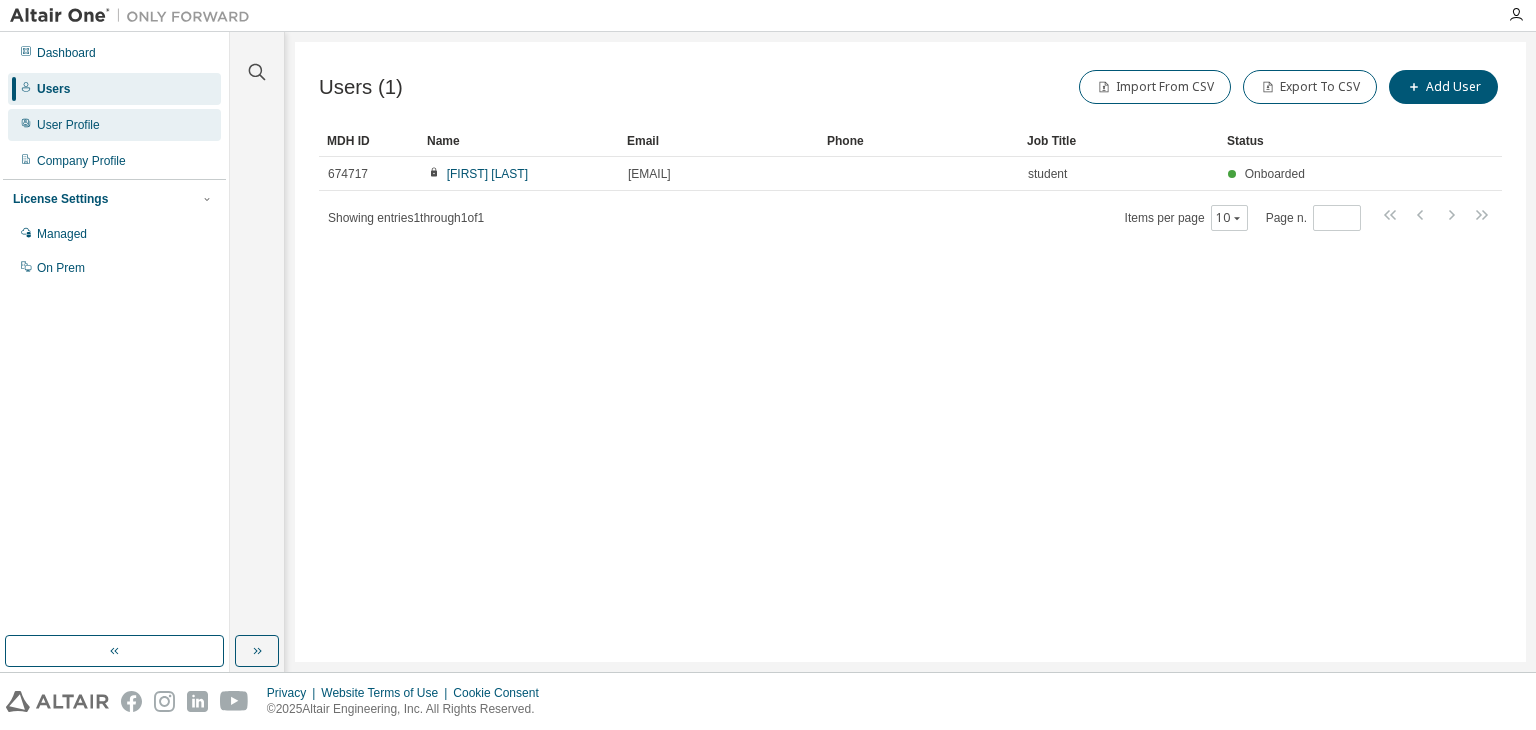 click on "User Profile" at bounding box center (114, 125) 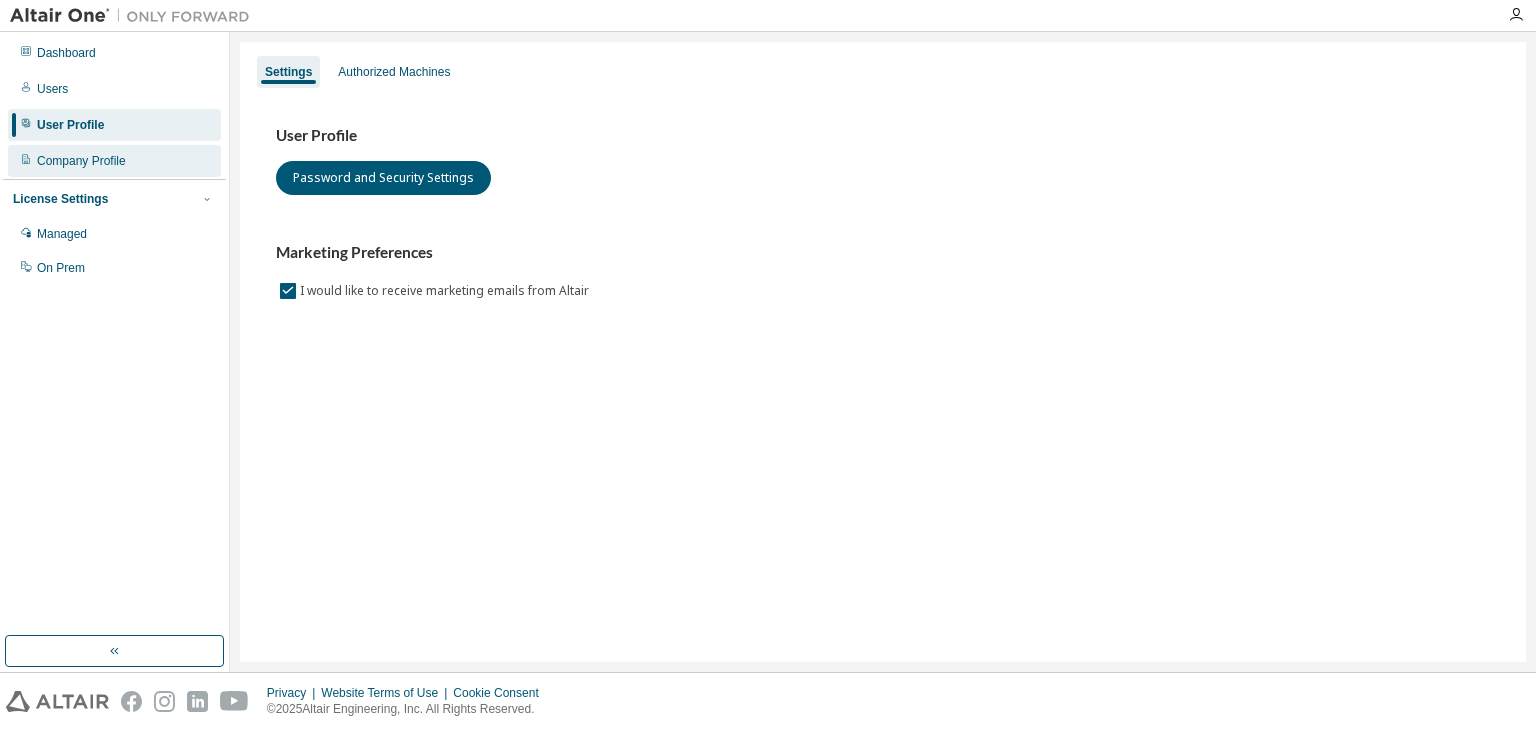 click on "Company Profile" at bounding box center (114, 161) 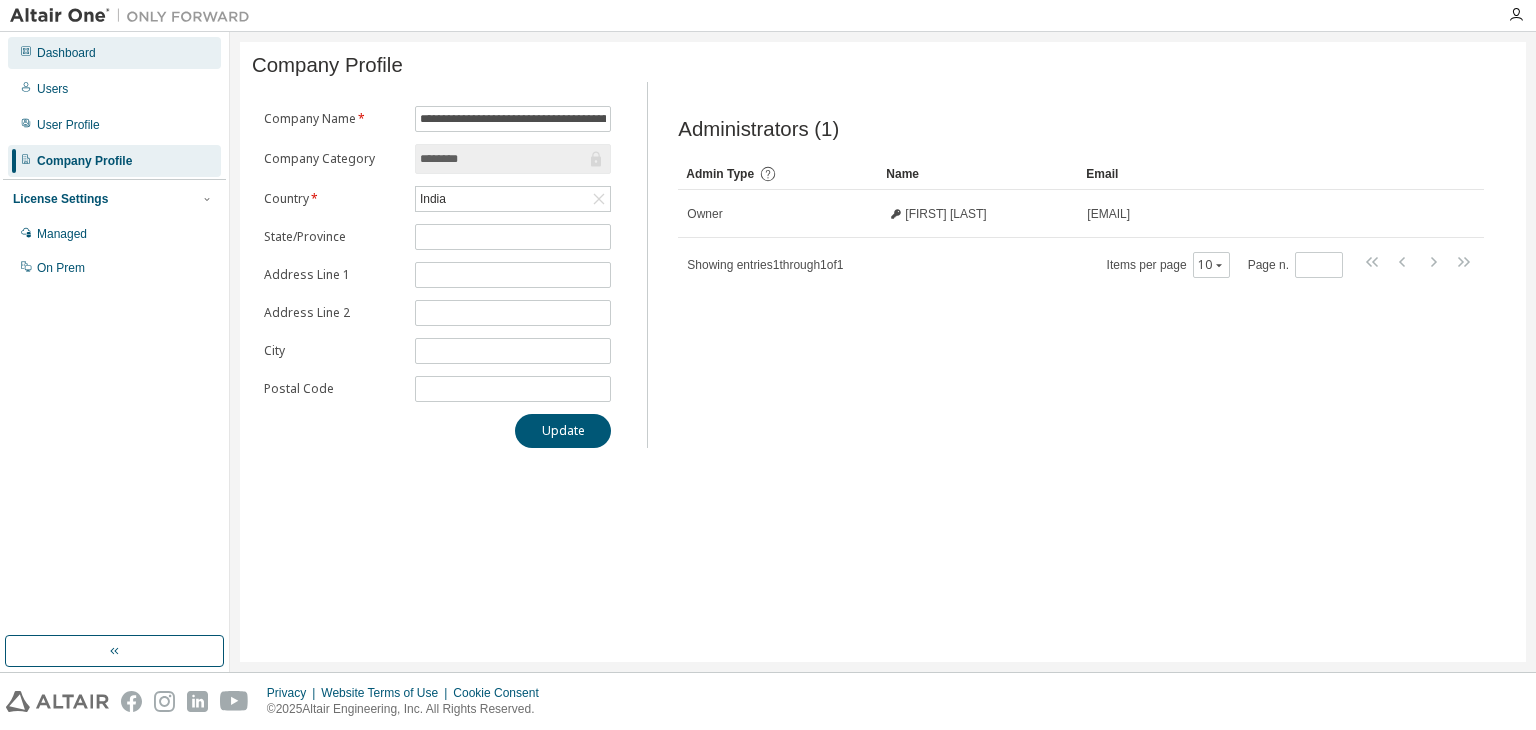 click on "Dashboard" at bounding box center (66, 53) 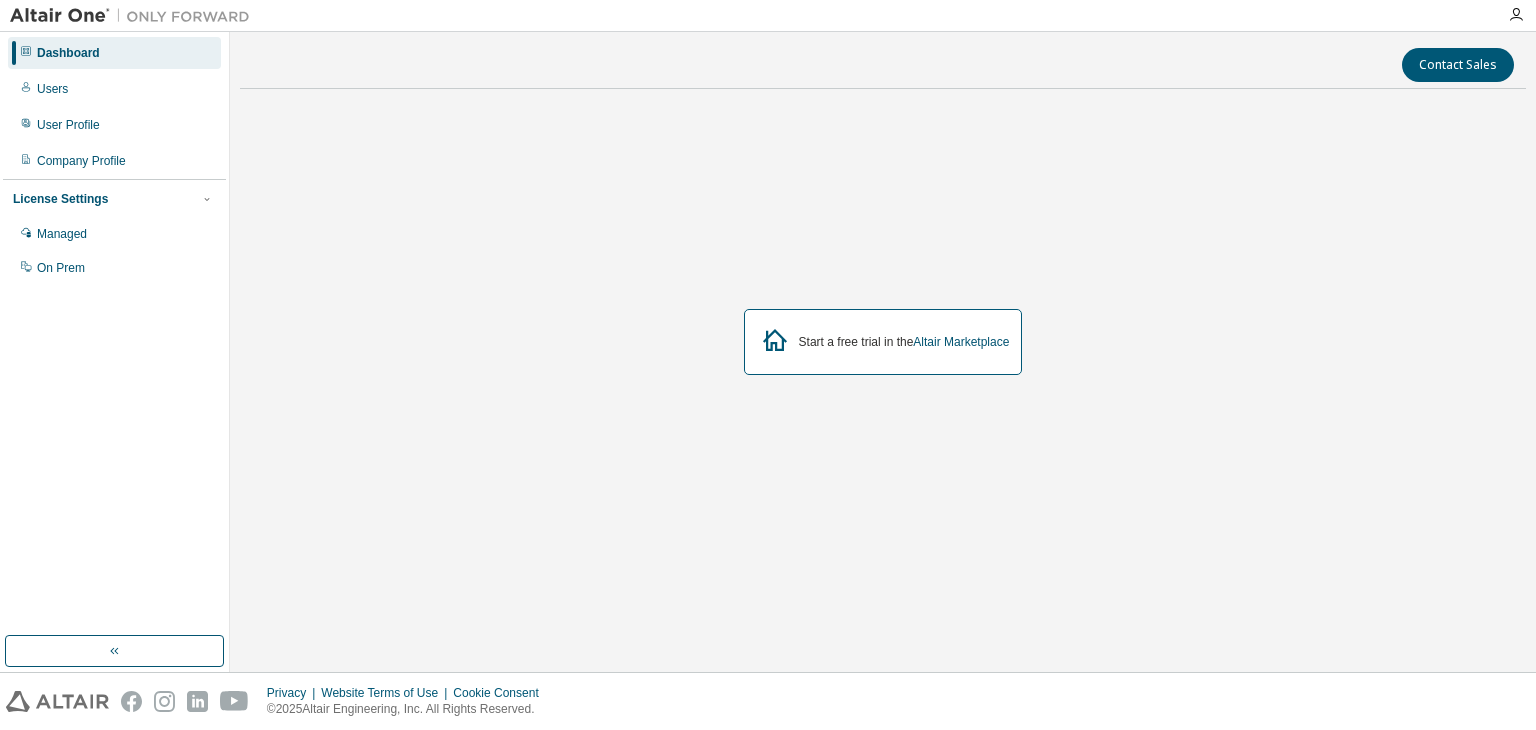 click on "Start a free trial in the  Altair Marketplace" at bounding box center [883, 342] 